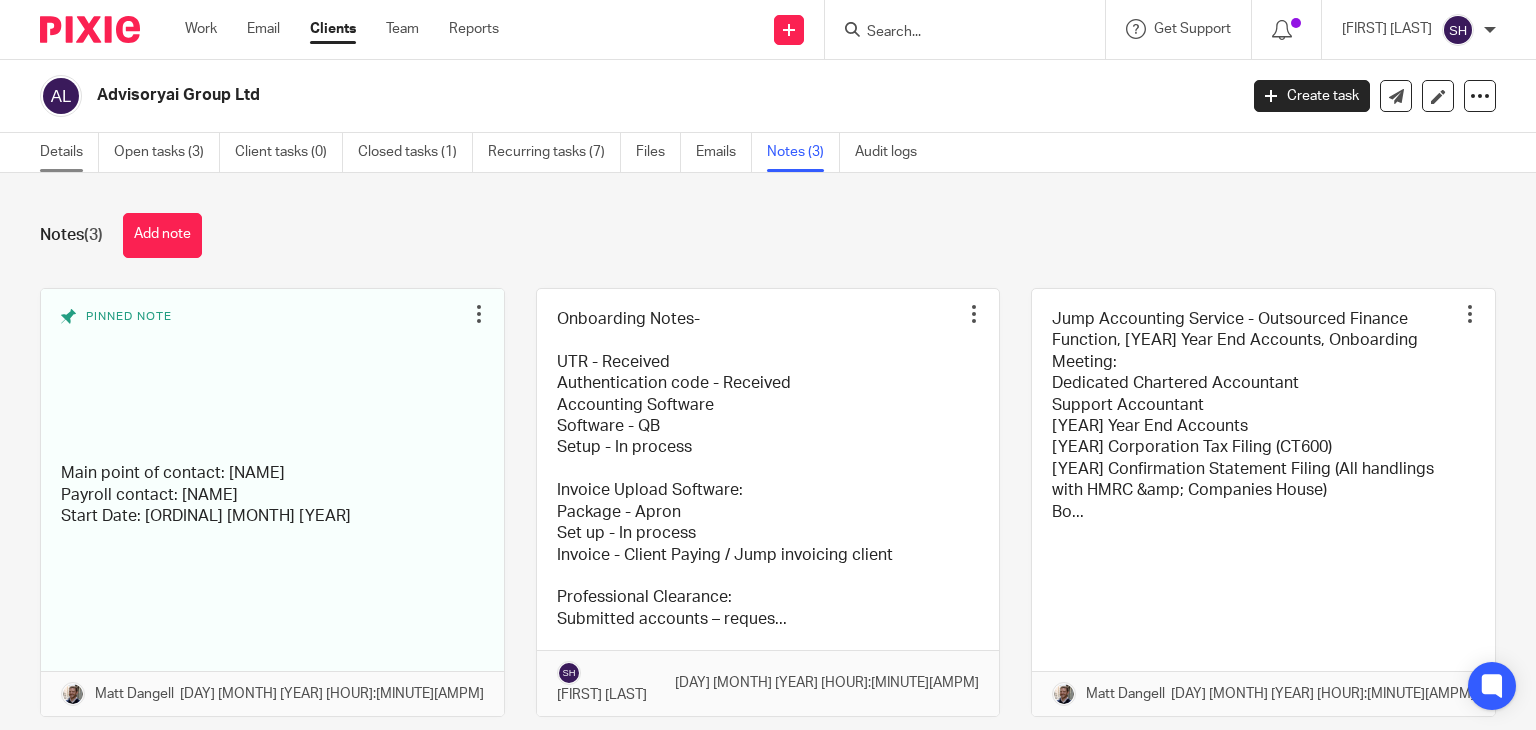 scroll, scrollTop: 0, scrollLeft: 0, axis: both 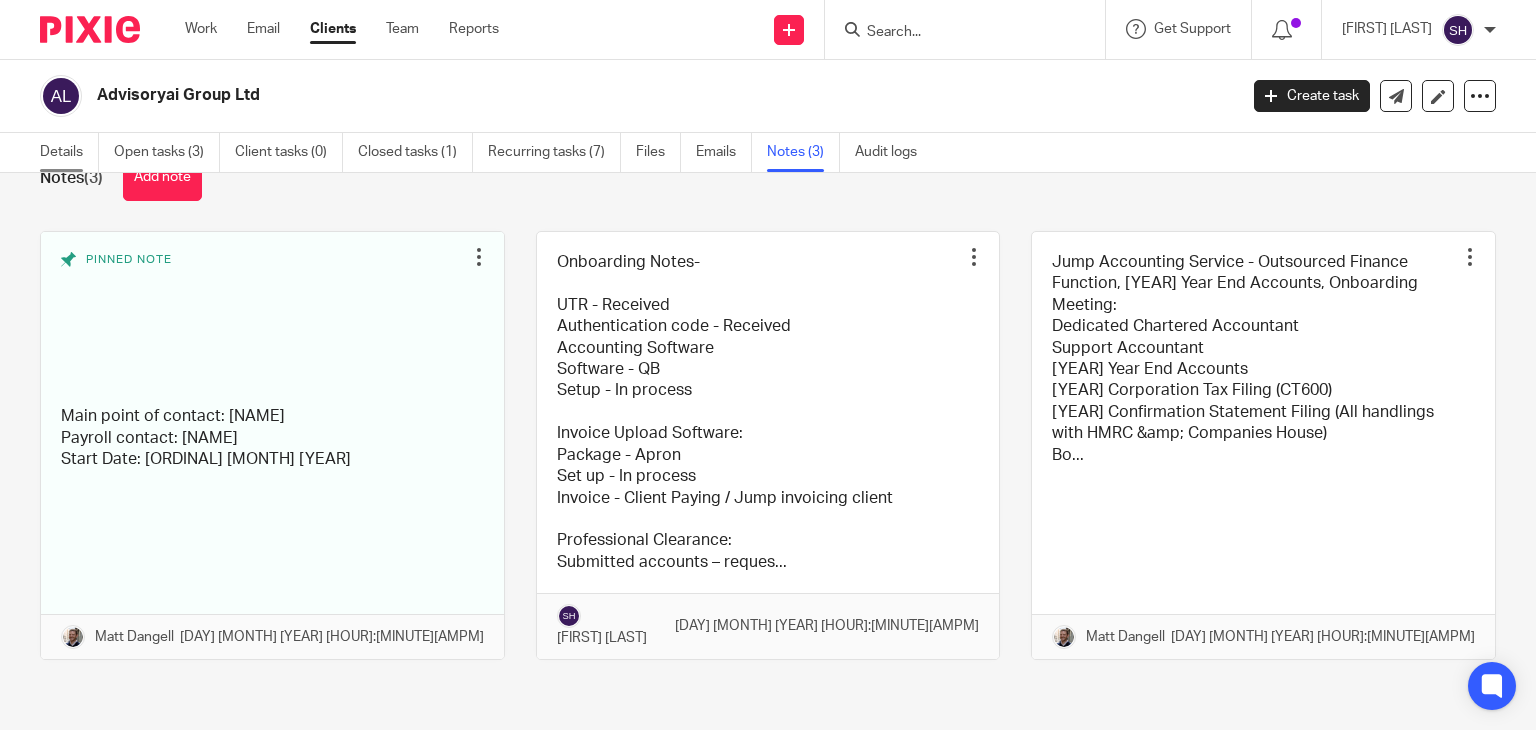 click on "Details" at bounding box center [69, 152] 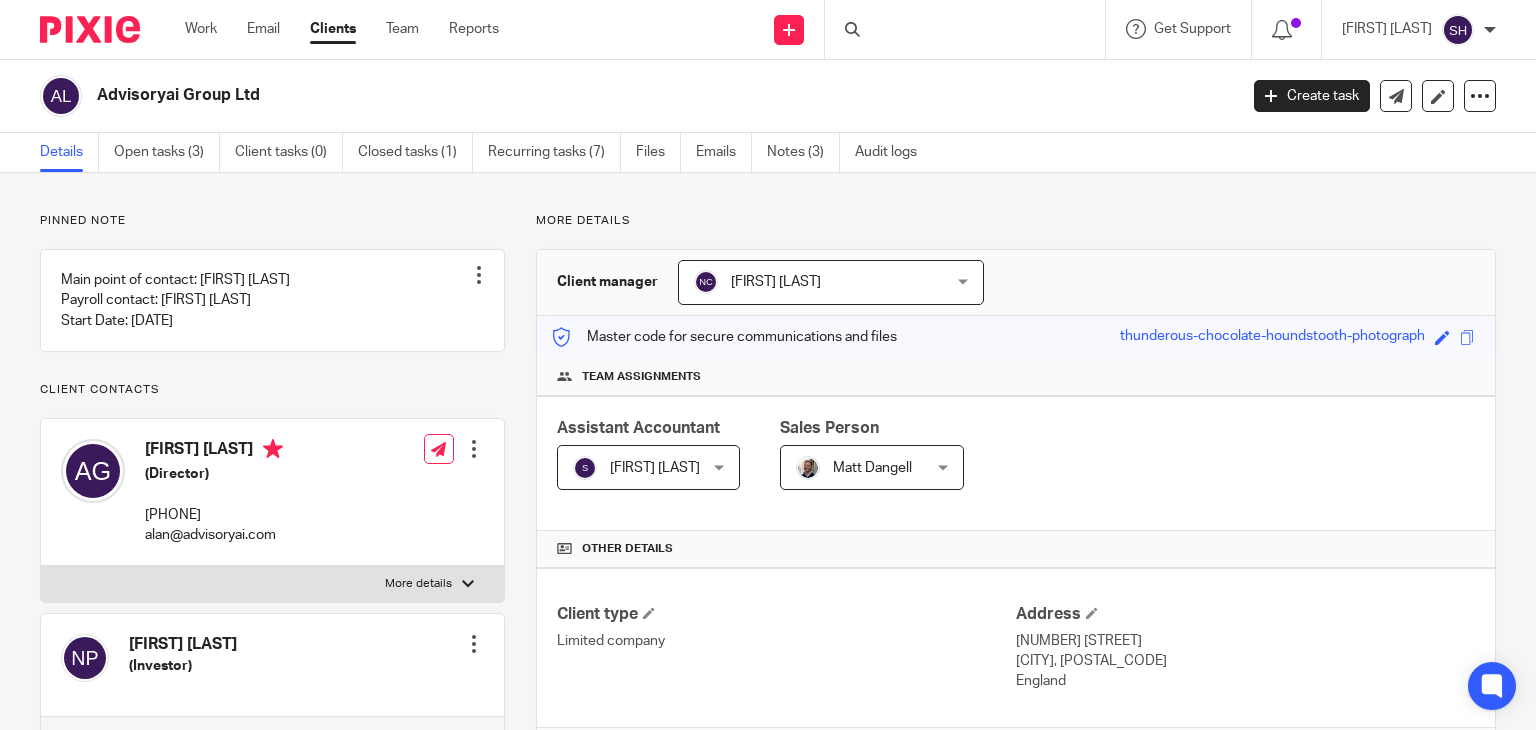 scroll, scrollTop: 0, scrollLeft: 0, axis: both 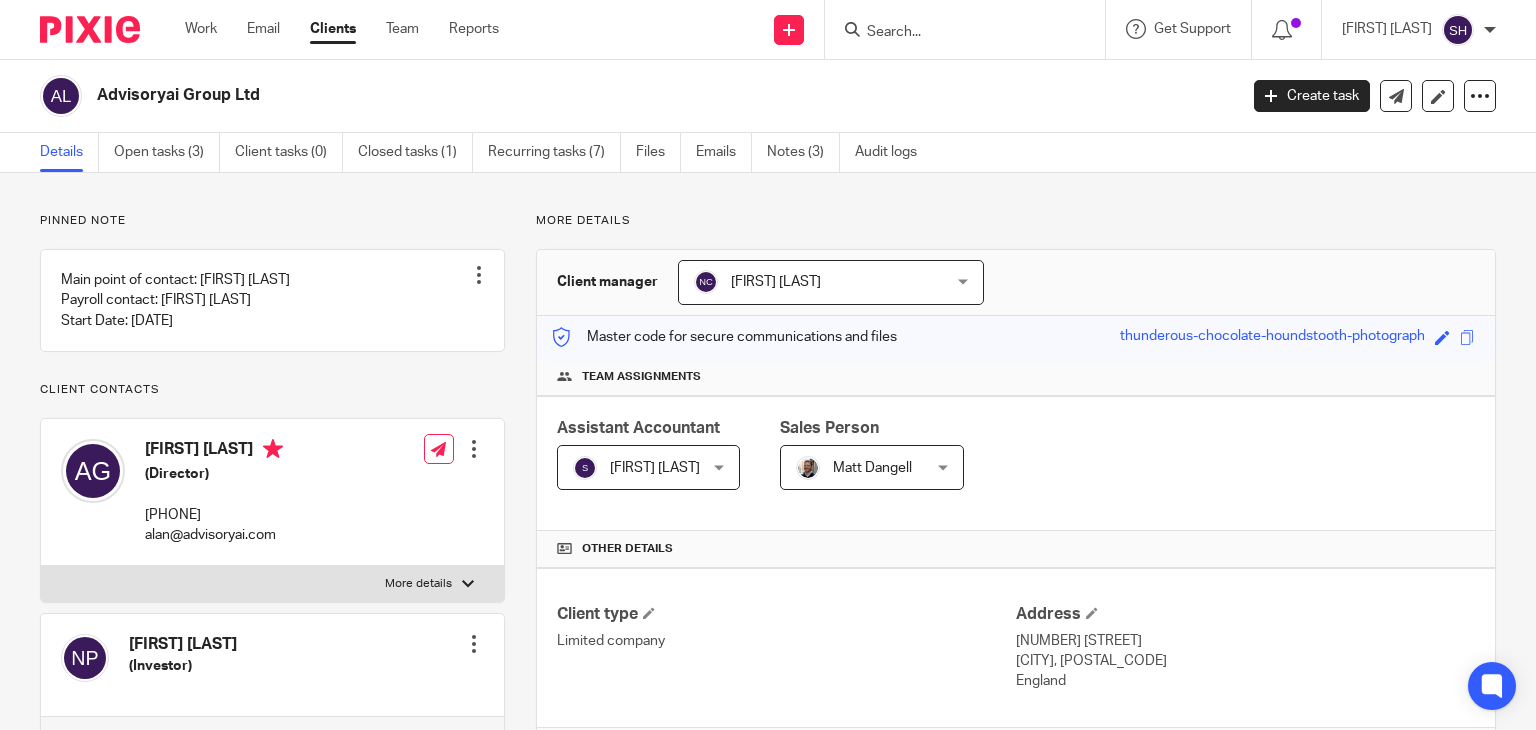 click on "Advisoryai Group Ltd" at bounding box center [548, 95] 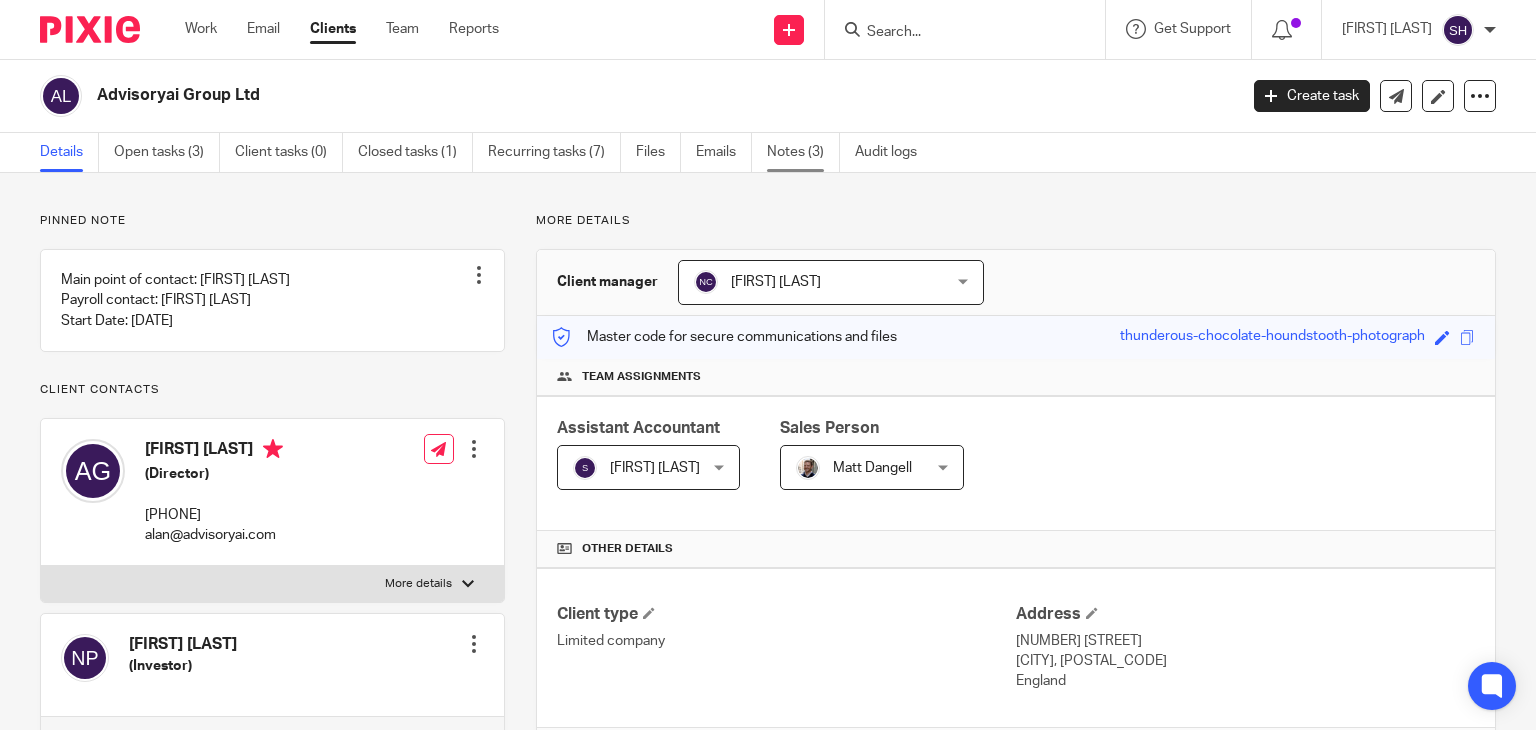 click on "Notes (3)" at bounding box center [803, 152] 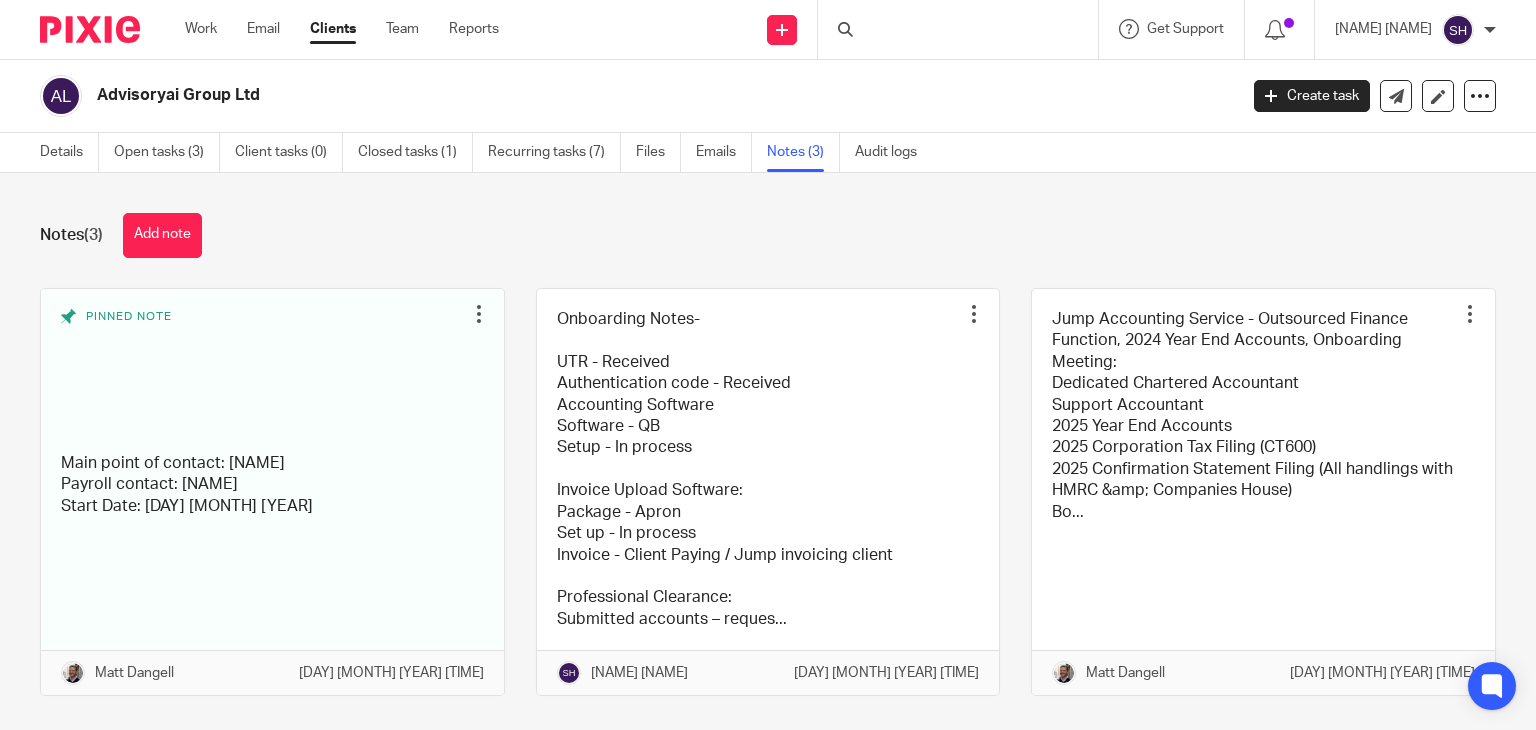 scroll, scrollTop: 0, scrollLeft: 0, axis: both 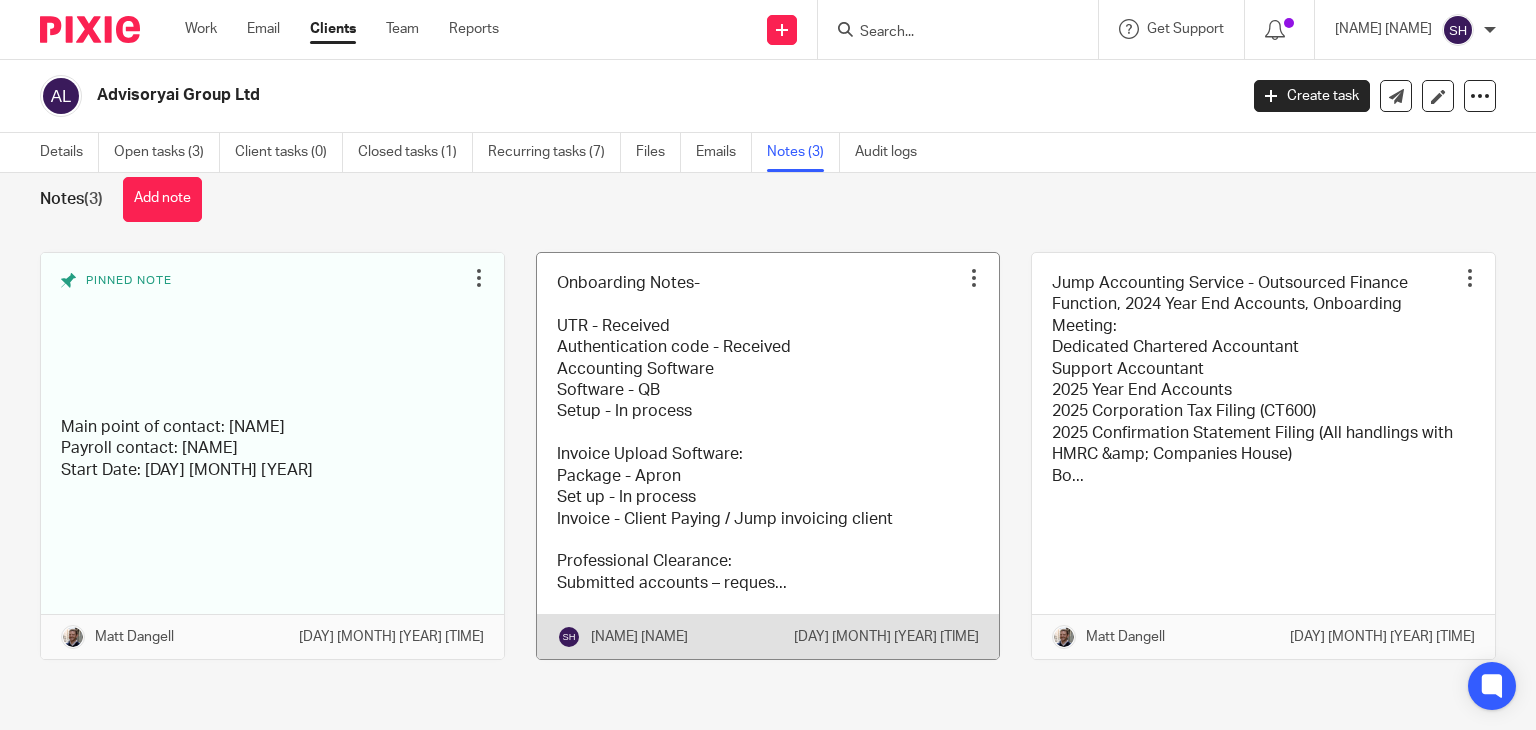 click at bounding box center [768, 456] 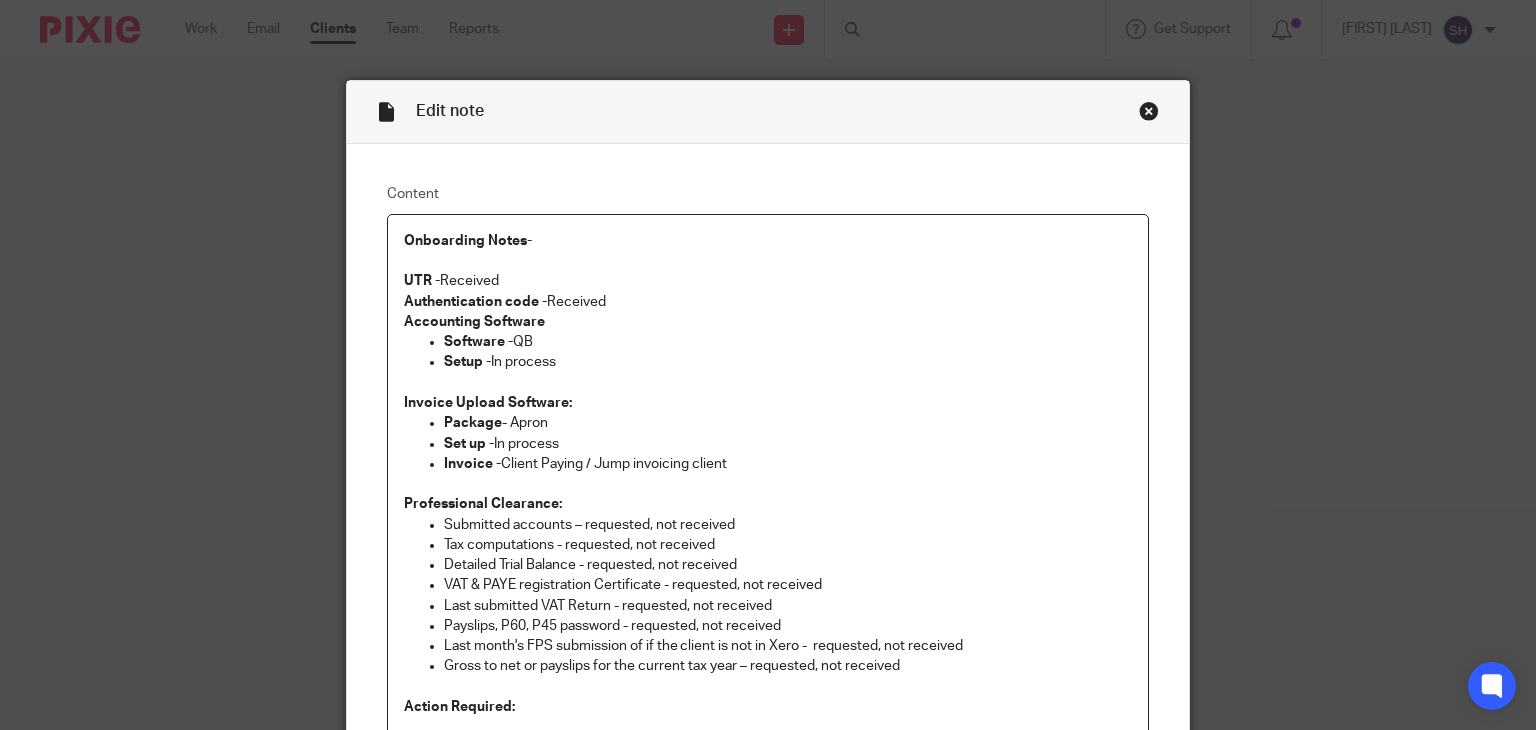 scroll, scrollTop: 0, scrollLeft: 0, axis: both 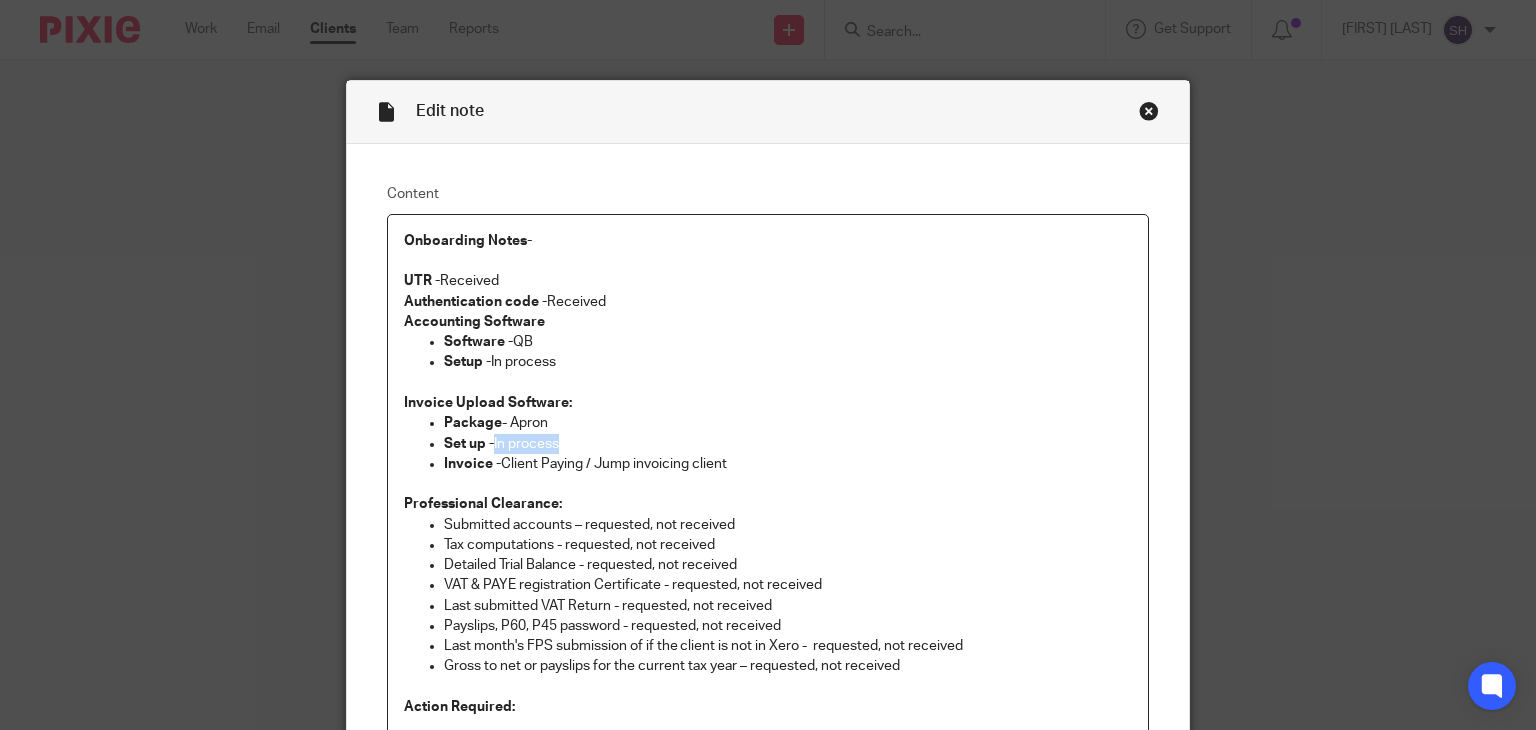 drag, startPoint x: 490, startPoint y: 445, endPoint x: 567, endPoint y: 449, distance: 77.10383 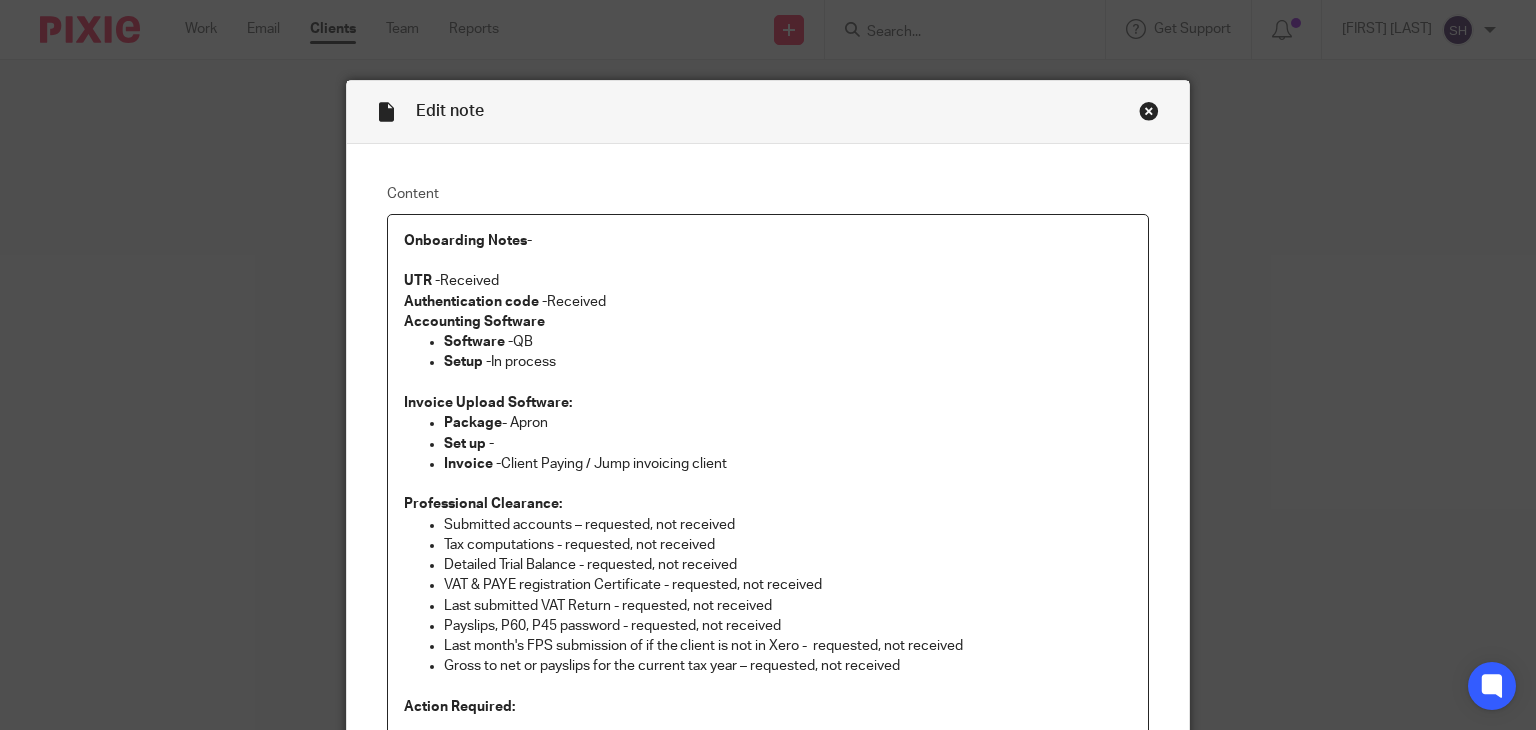 type 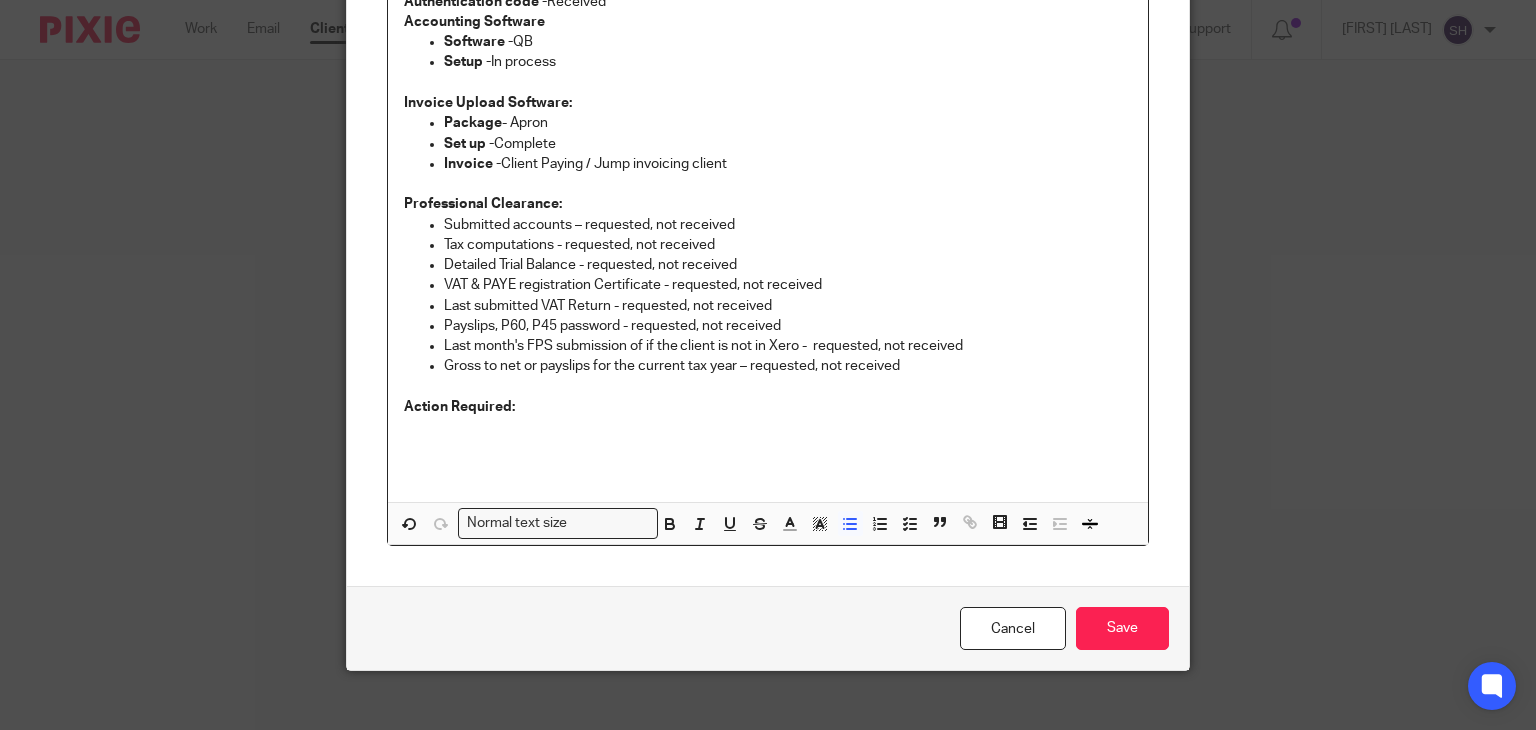 scroll, scrollTop: 319, scrollLeft: 0, axis: vertical 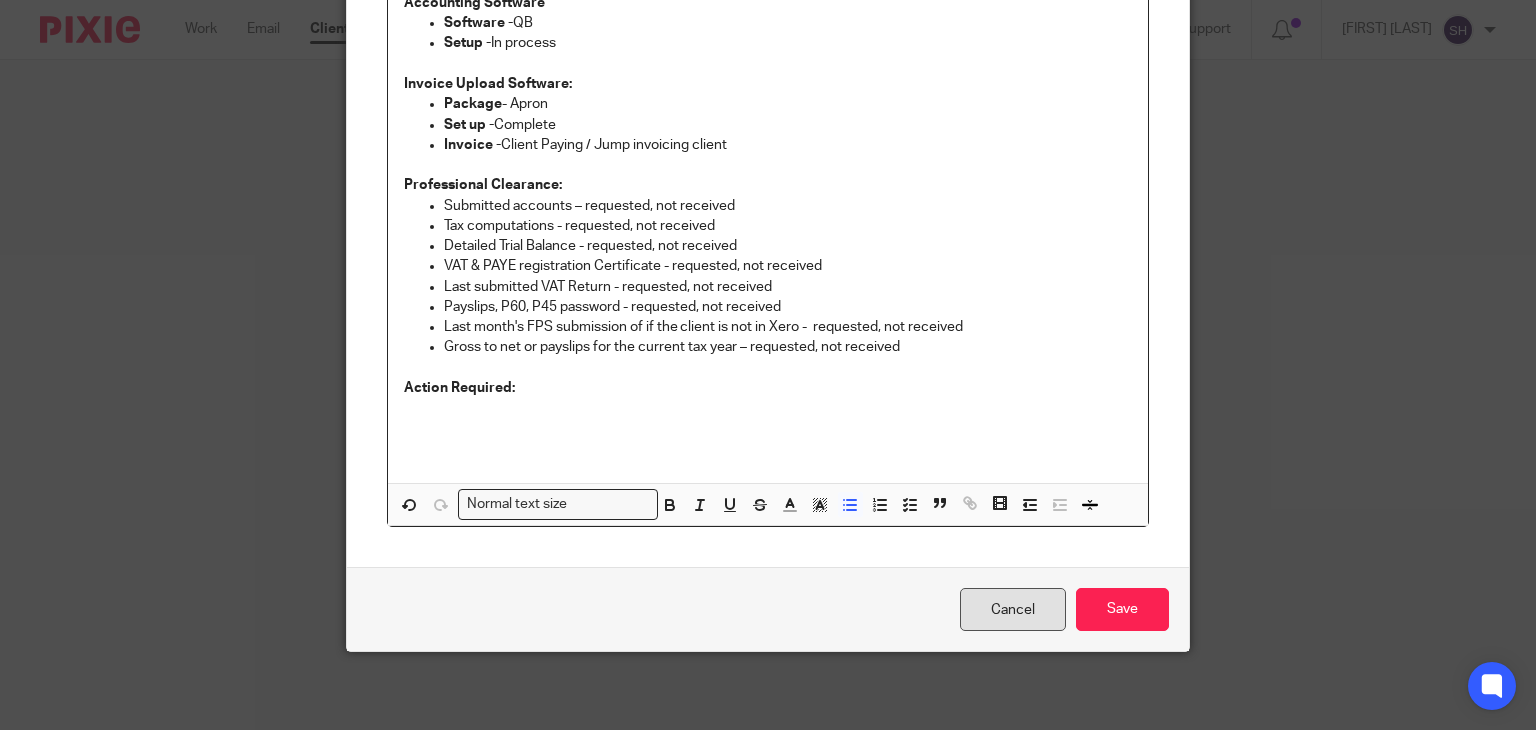 click on "Cancel" at bounding box center (1013, 609) 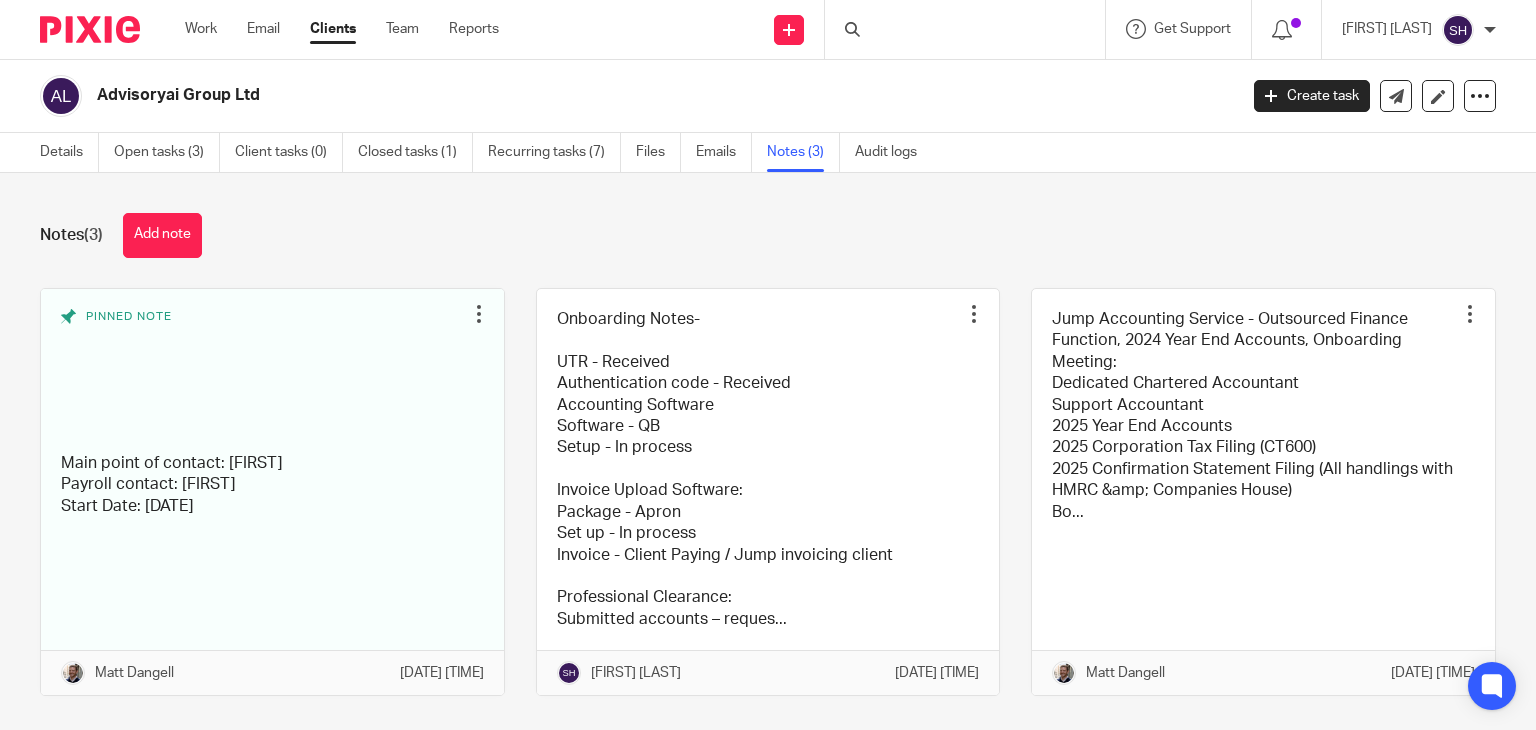 scroll, scrollTop: 0, scrollLeft: 0, axis: both 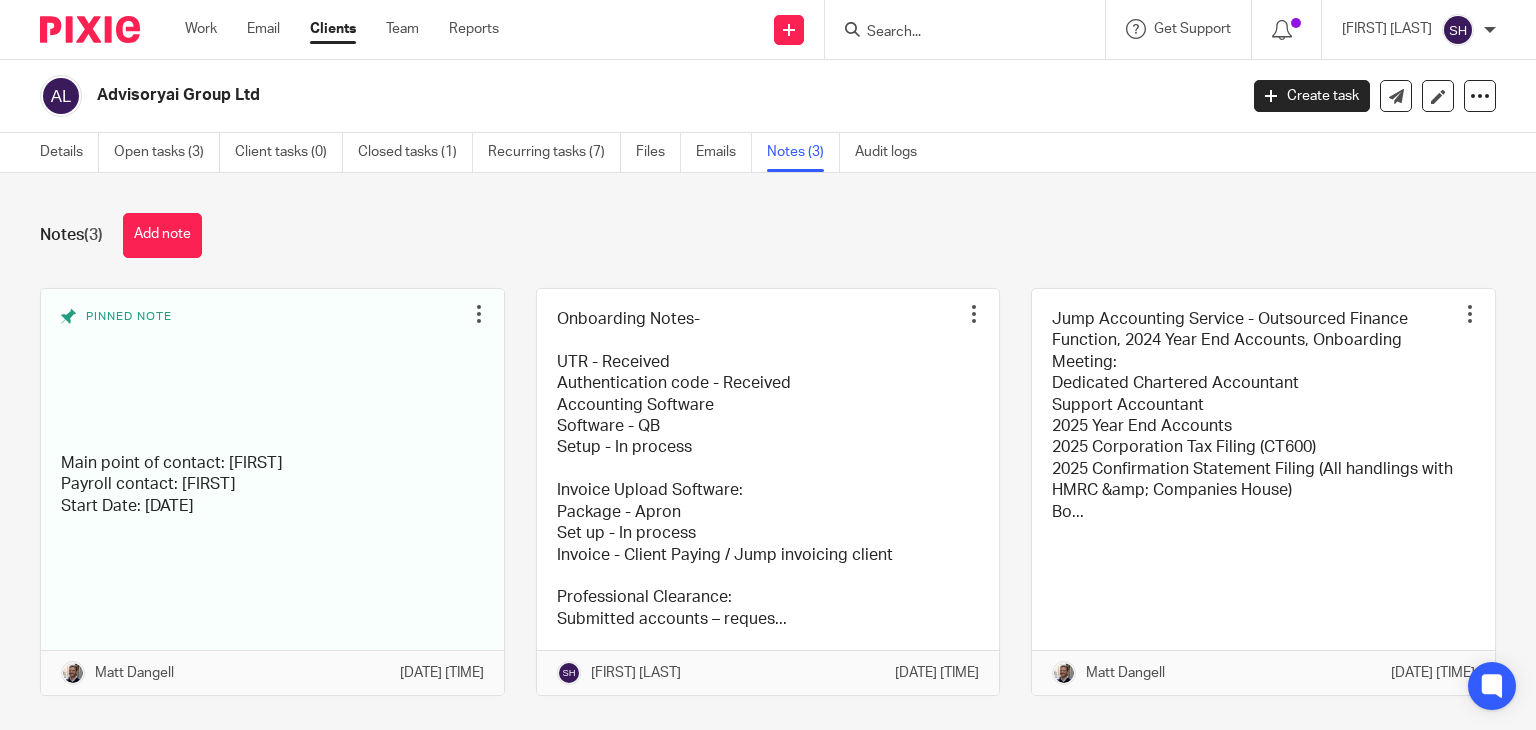 click at bounding box center (955, 33) 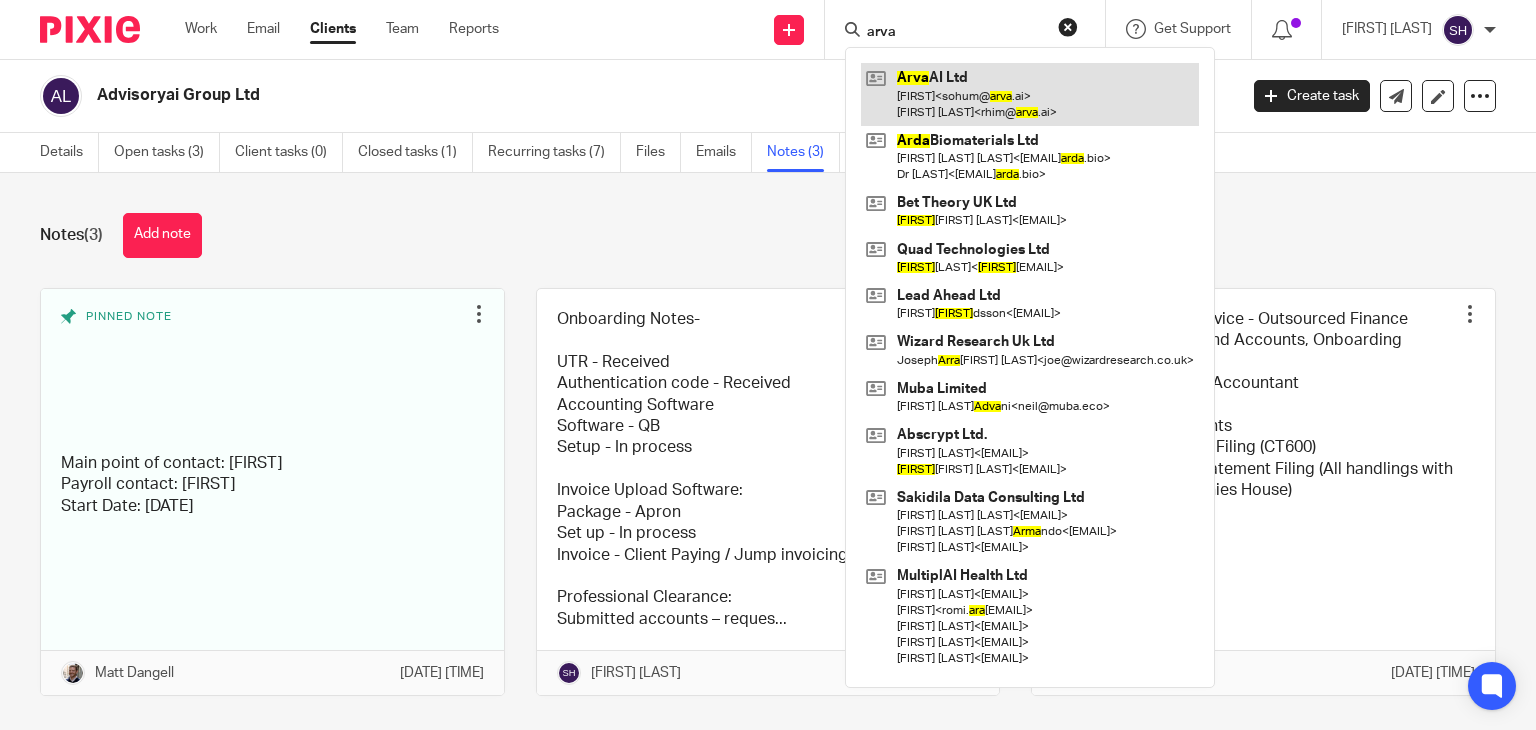 type on "arva" 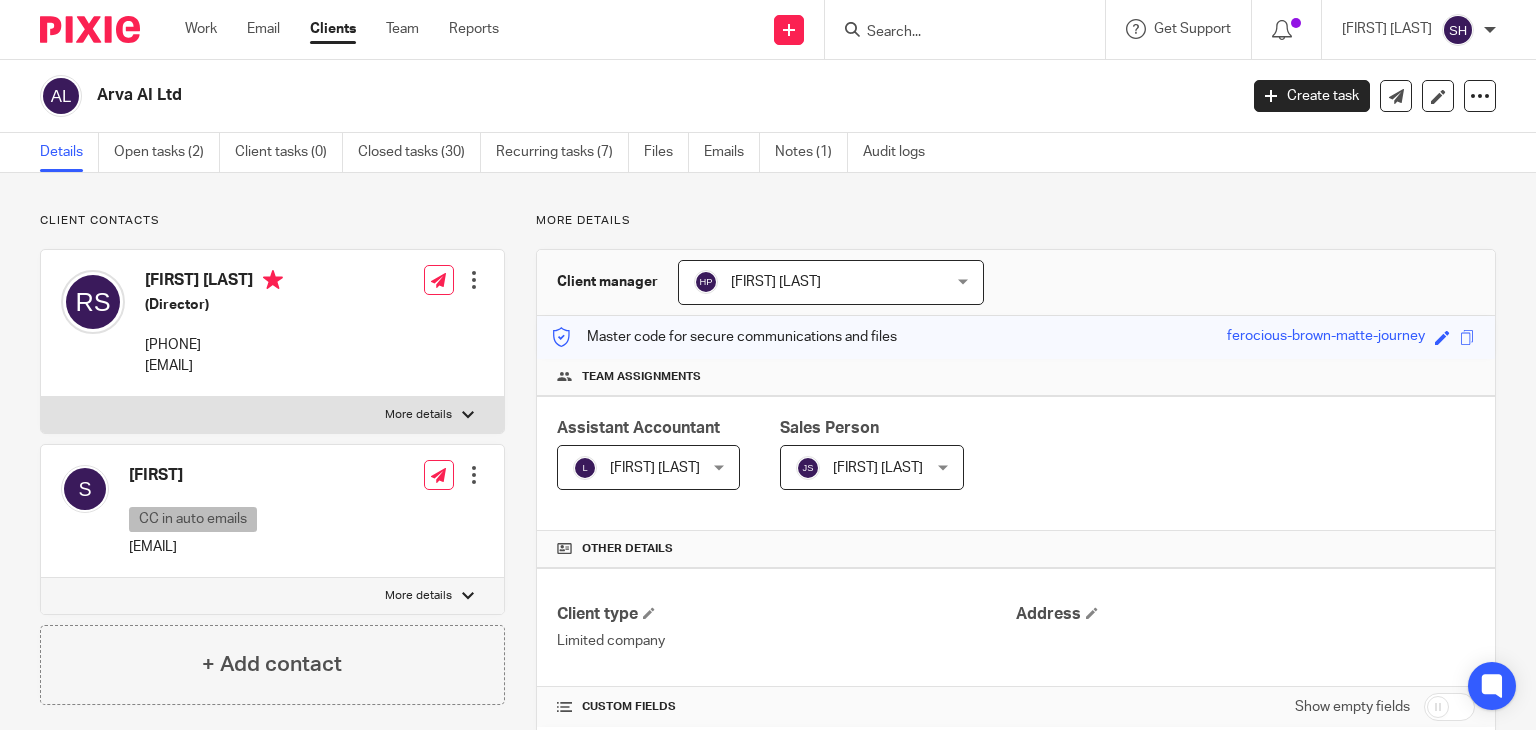 scroll, scrollTop: 0, scrollLeft: 0, axis: both 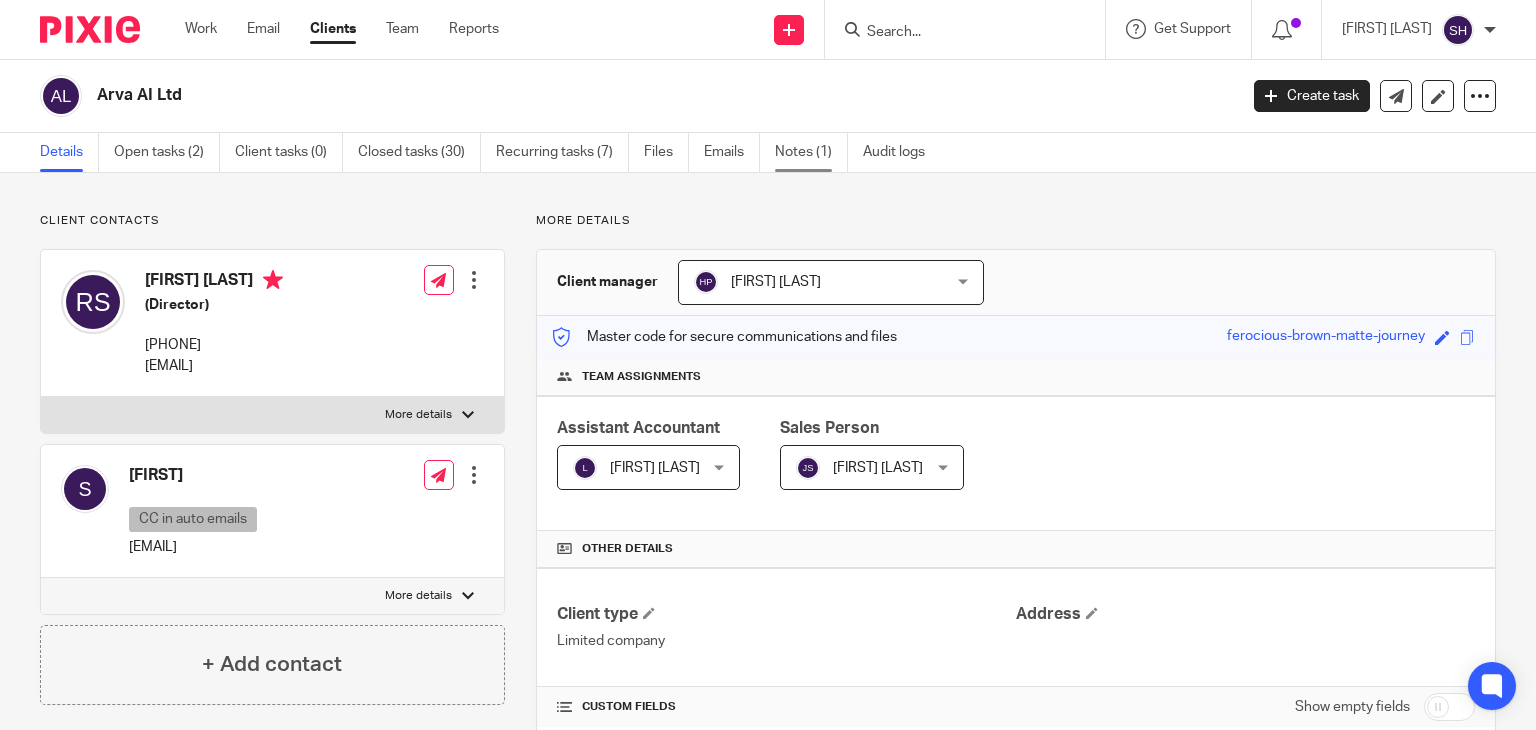 click on "Notes (1)" at bounding box center (811, 152) 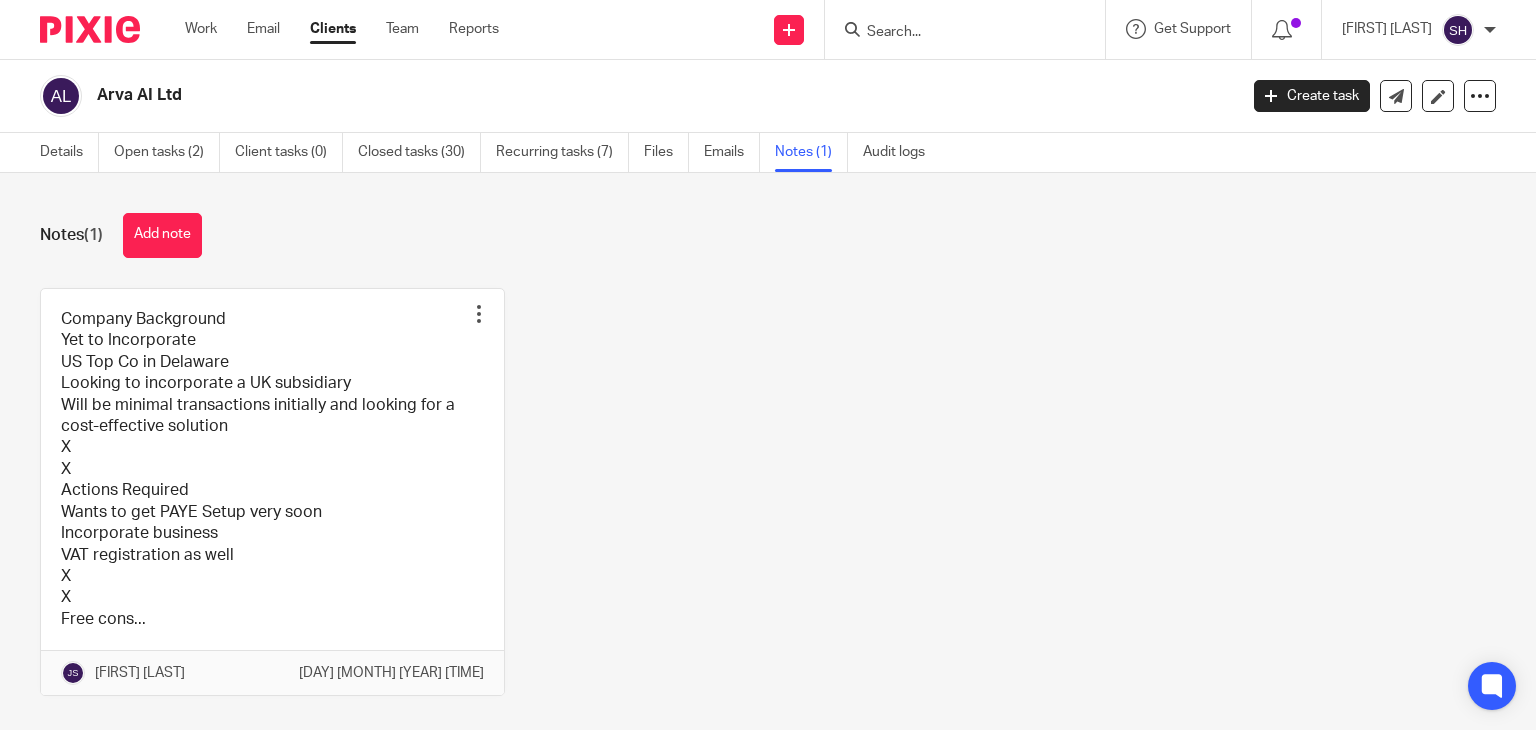scroll, scrollTop: 0, scrollLeft: 0, axis: both 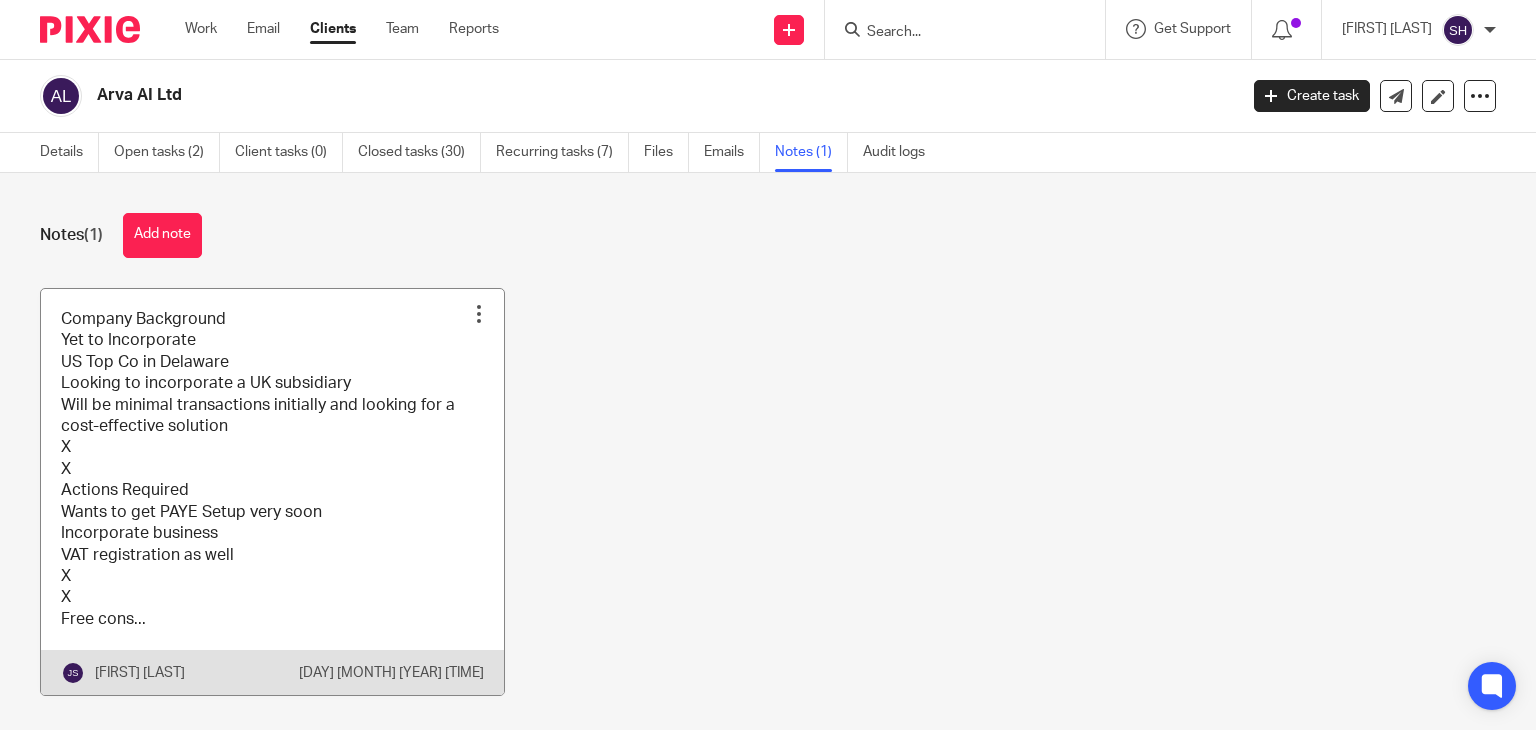 click at bounding box center (272, 492) 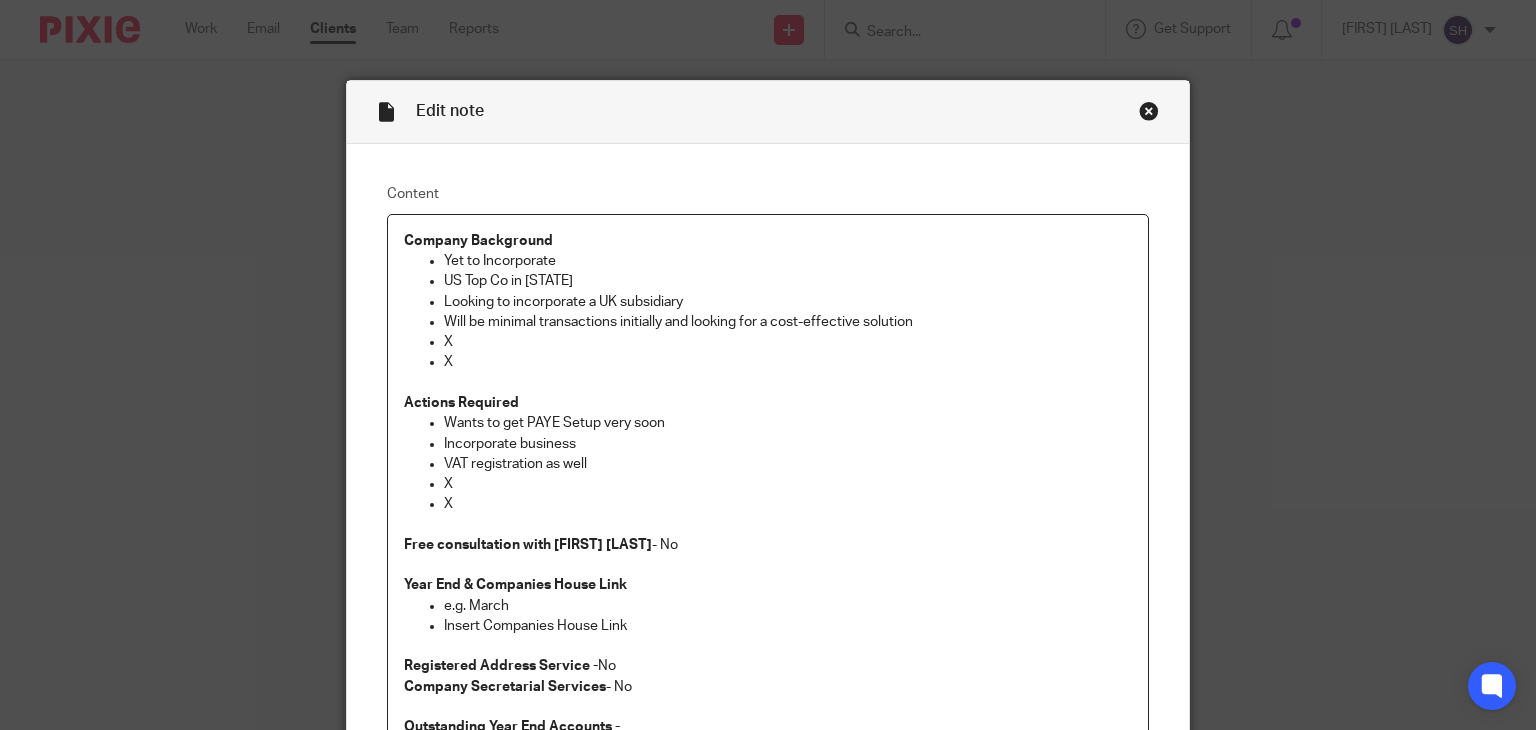 scroll, scrollTop: 0, scrollLeft: 0, axis: both 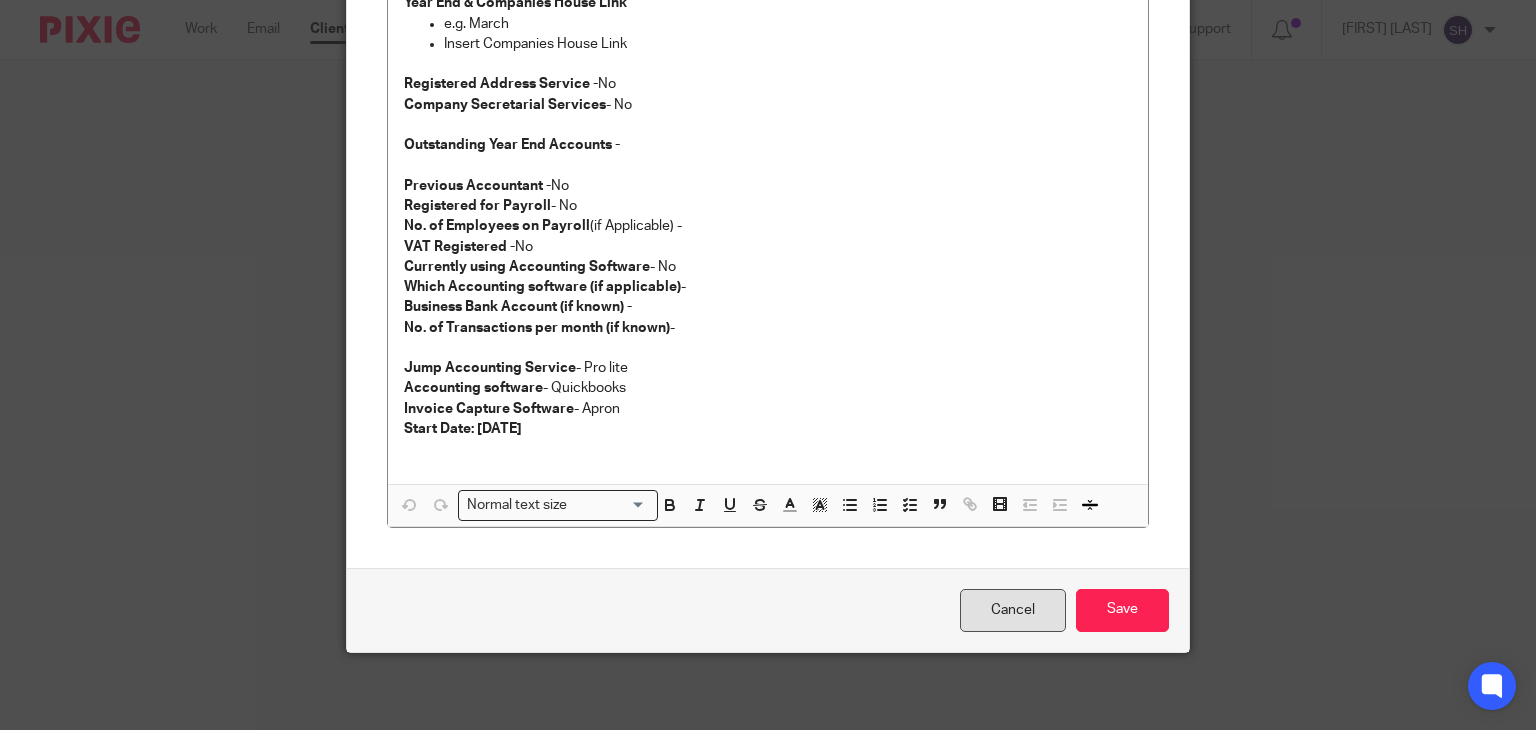 click on "Cancel" at bounding box center (1013, 610) 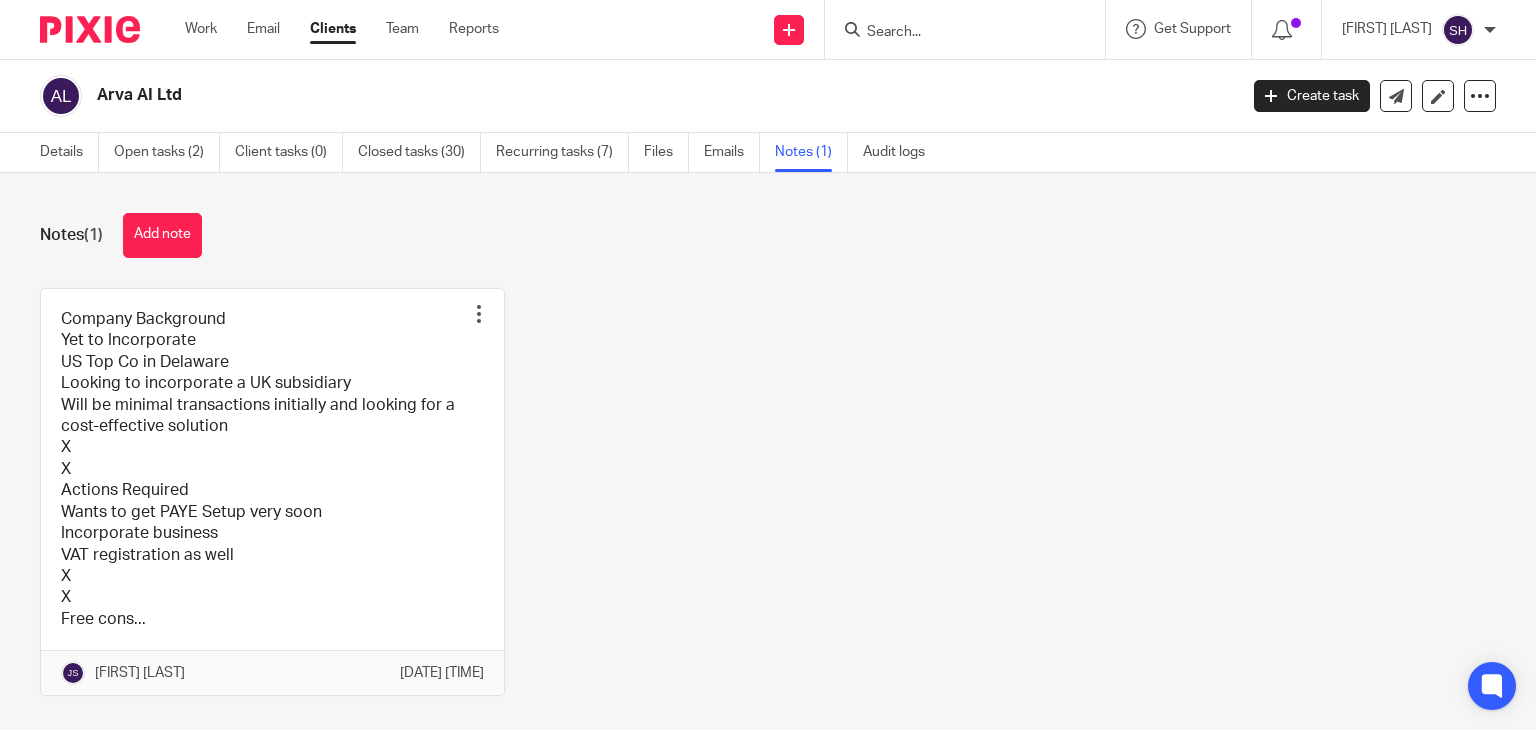 scroll, scrollTop: 0, scrollLeft: 0, axis: both 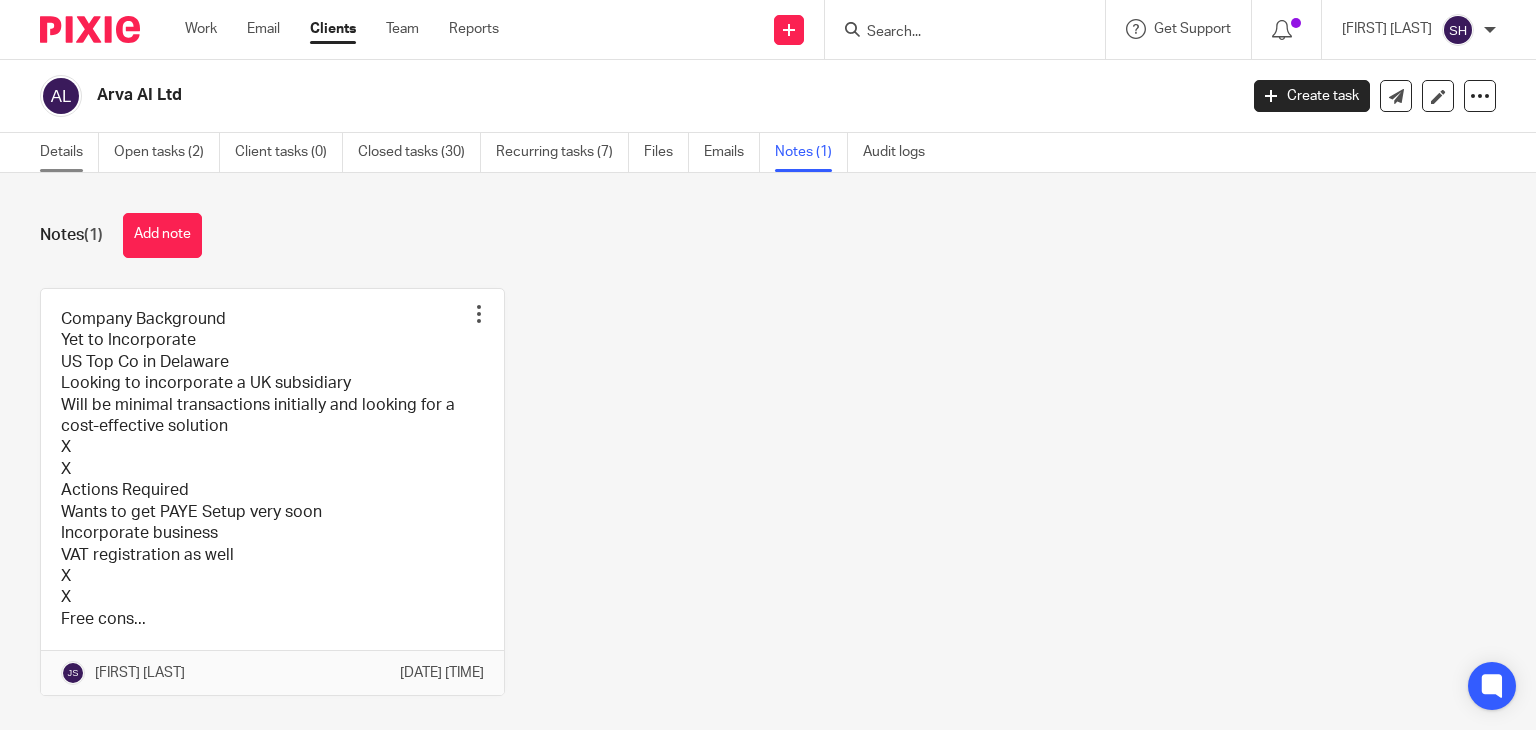 click on "Details" at bounding box center (69, 152) 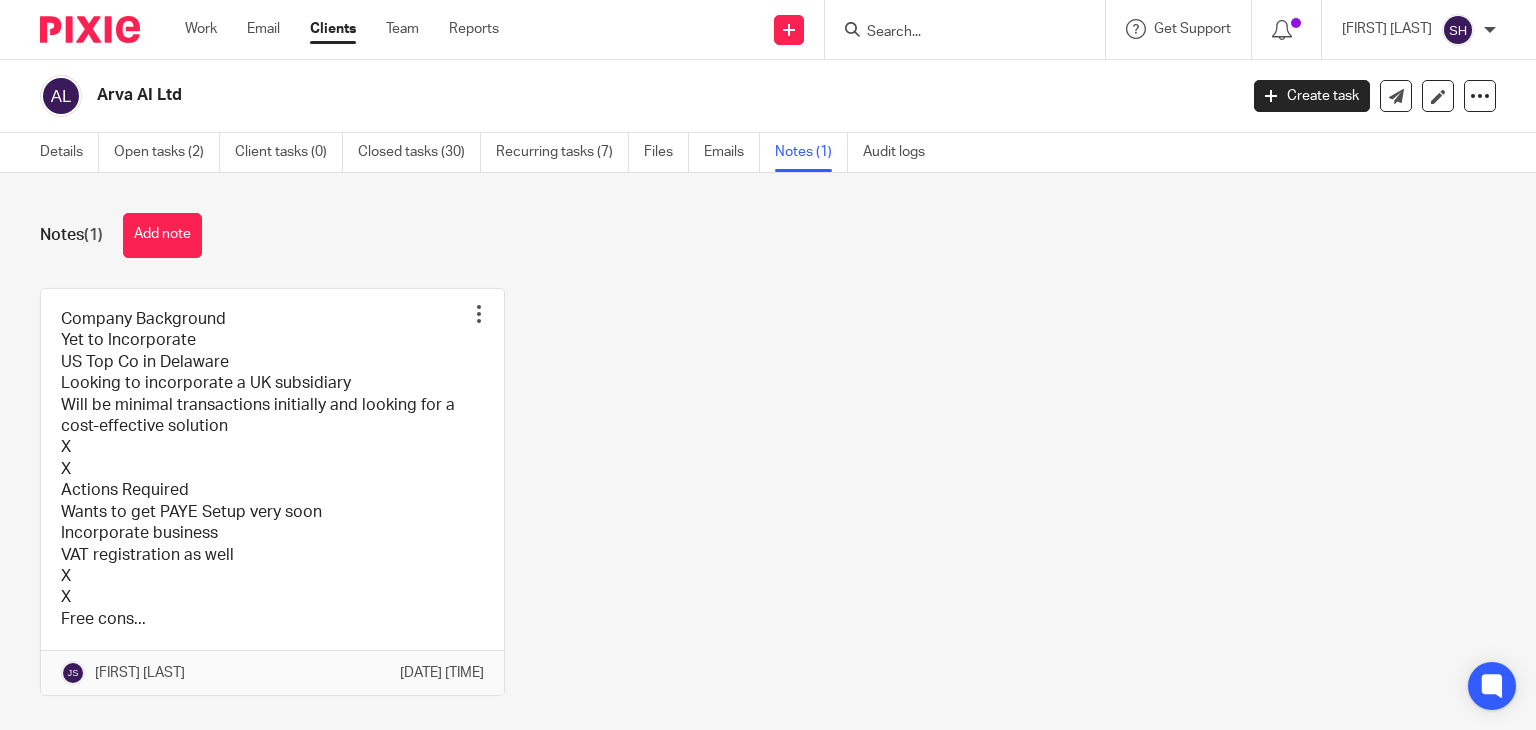 click at bounding box center [955, 33] 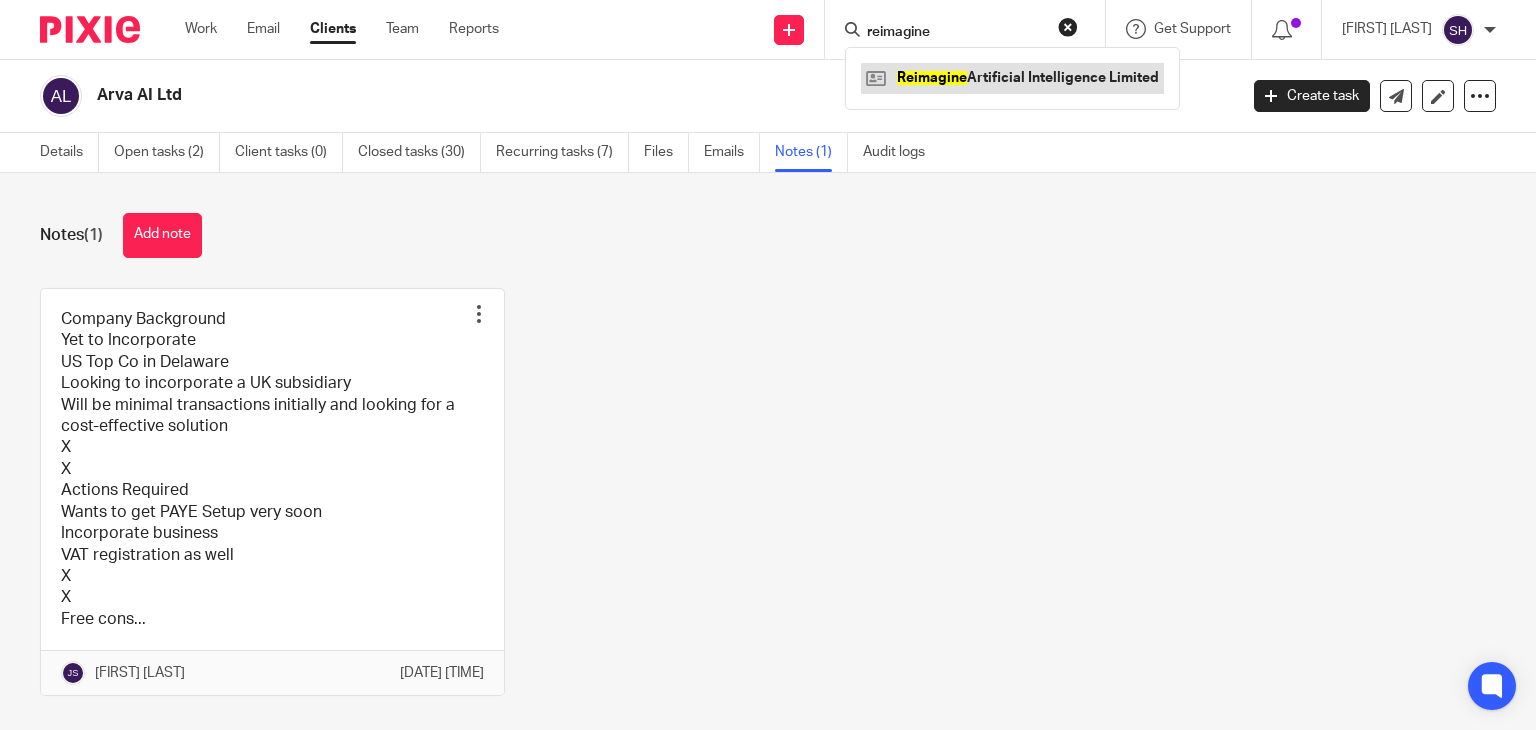 type on "reimagine" 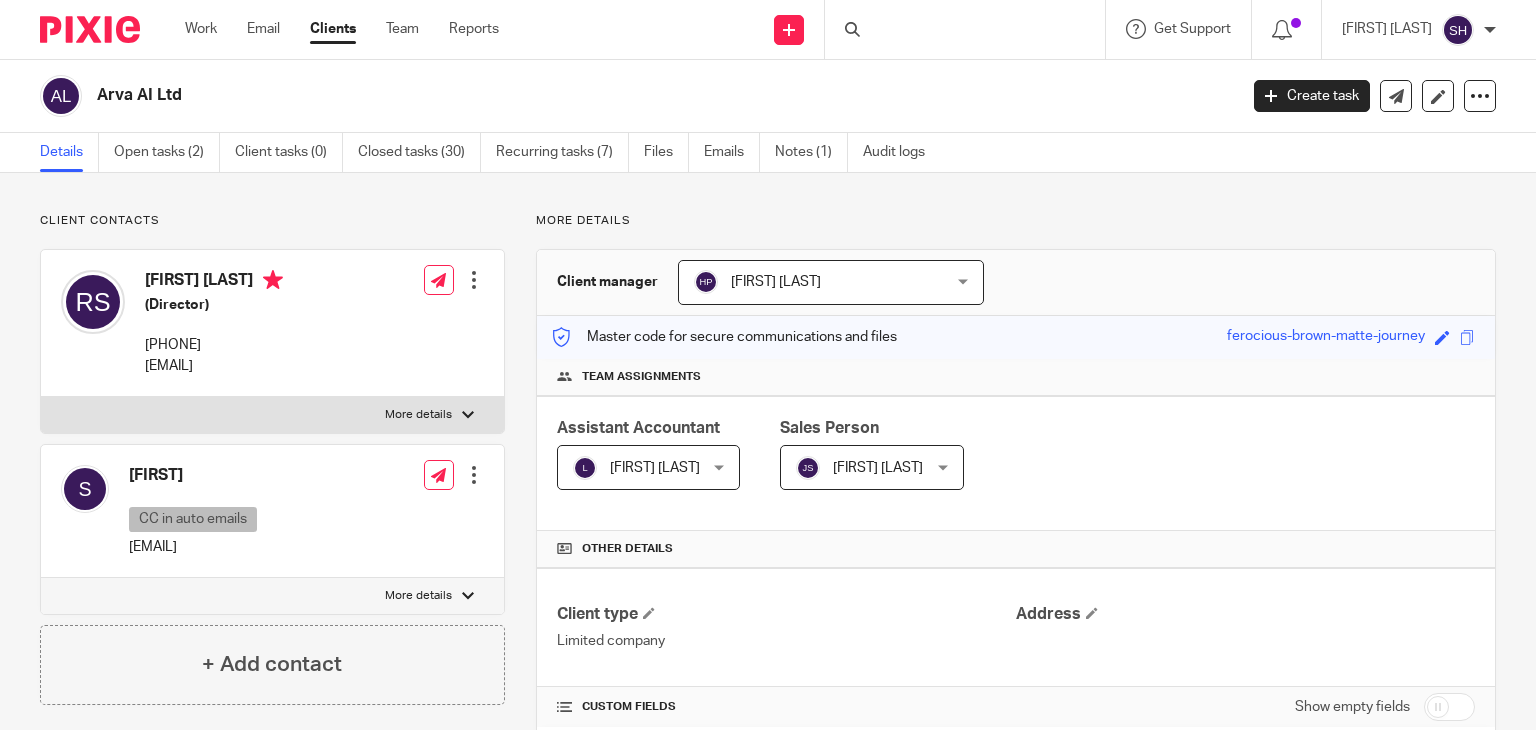 scroll, scrollTop: 0, scrollLeft: 0, axis: both 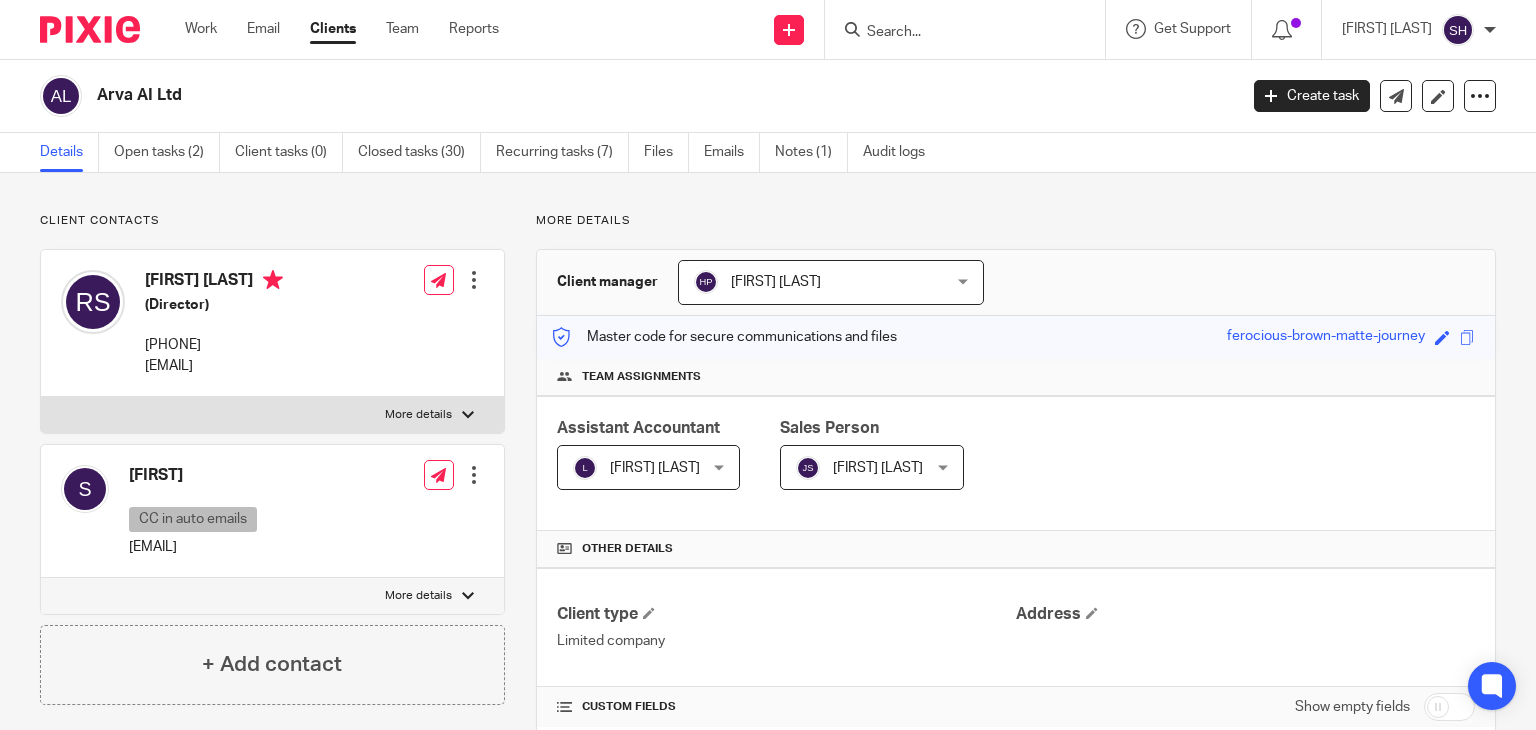 click on "Client contacts
Rhim Shah
(Director)
07462063527
rhim@arva.ai
Edit contact
Create client from contact
Export data
Delete contact
More details
Xama 01) Queue For Onboarding No" at bounding box center (768, 809) 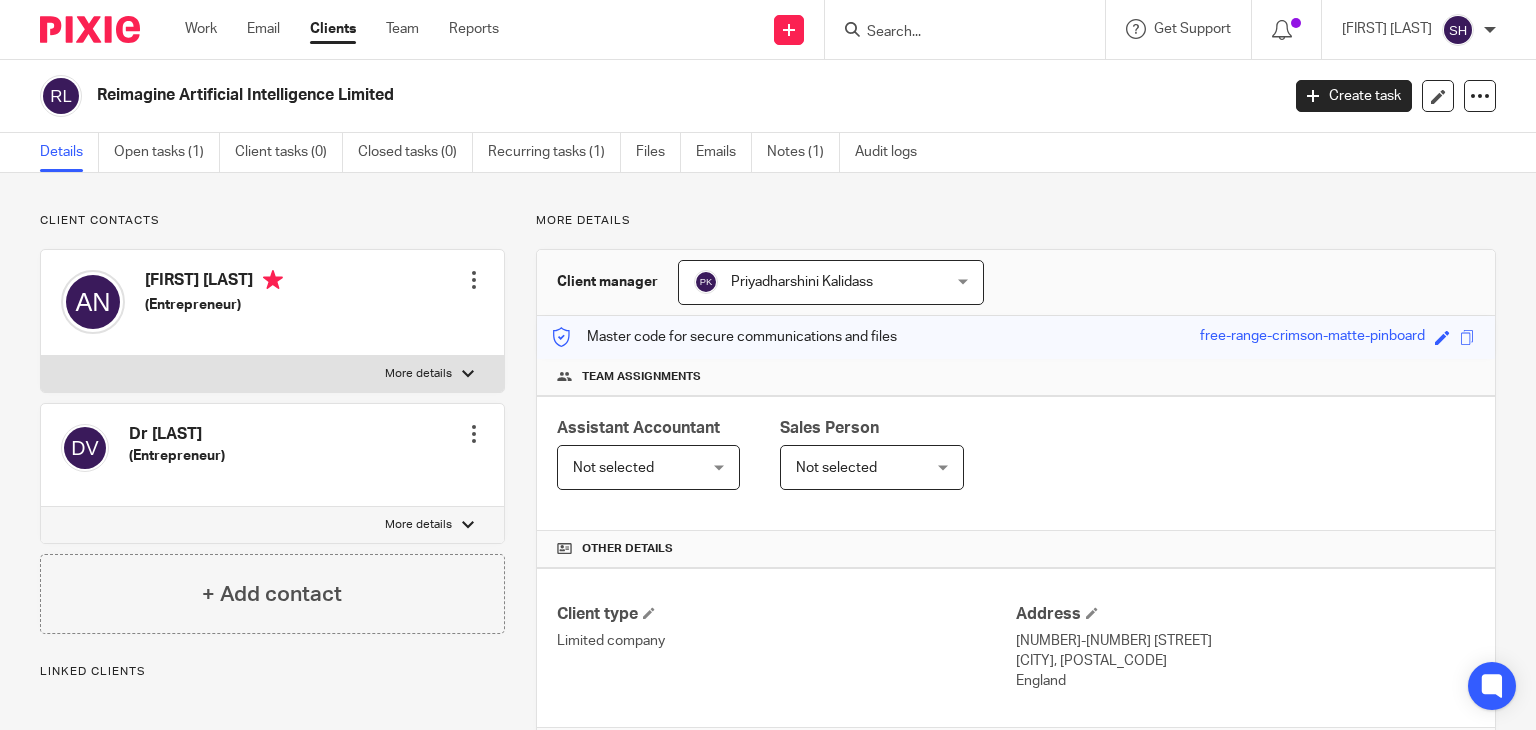 scroll, scrollTop: 0, scrollLeft: 0, axis: both 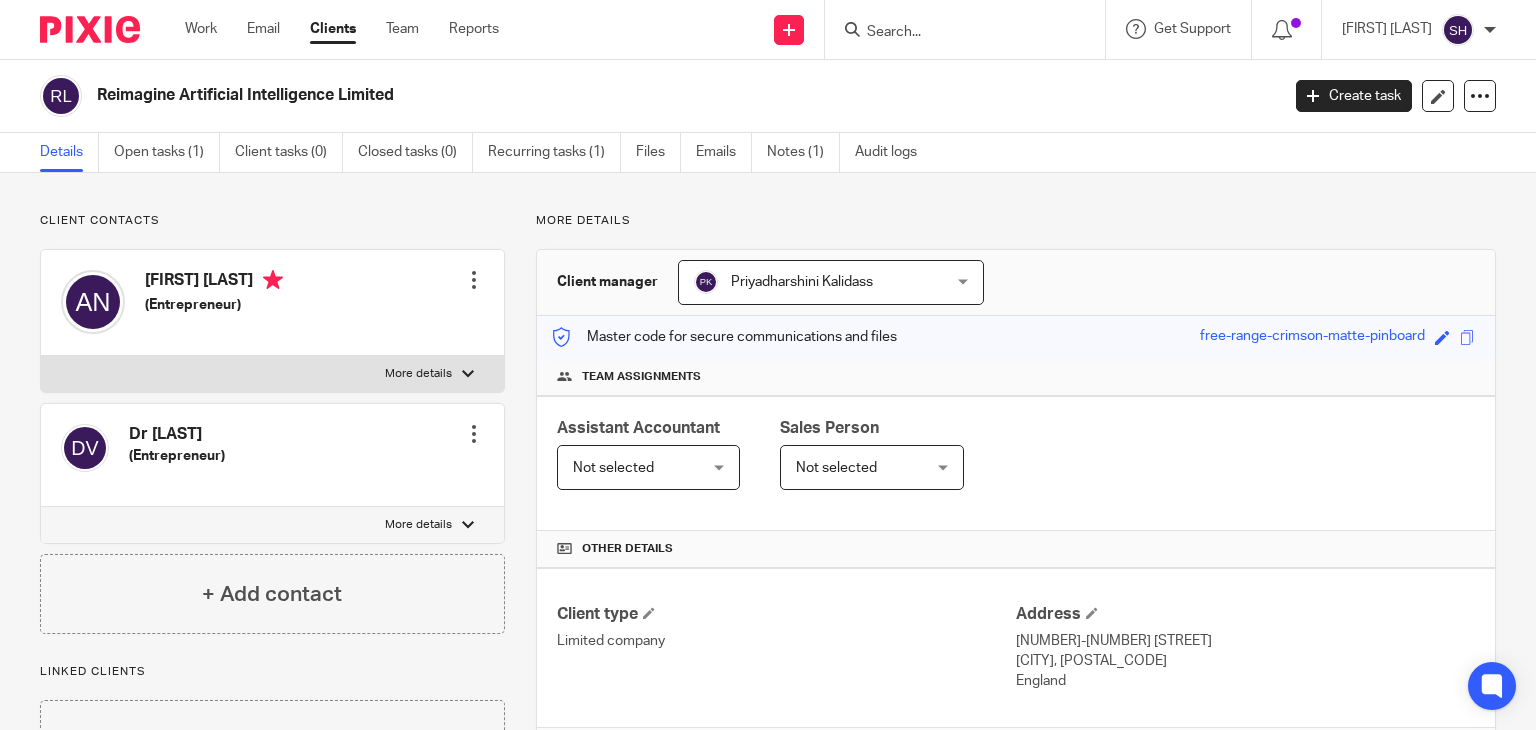 click at bounding box center (955, 33) 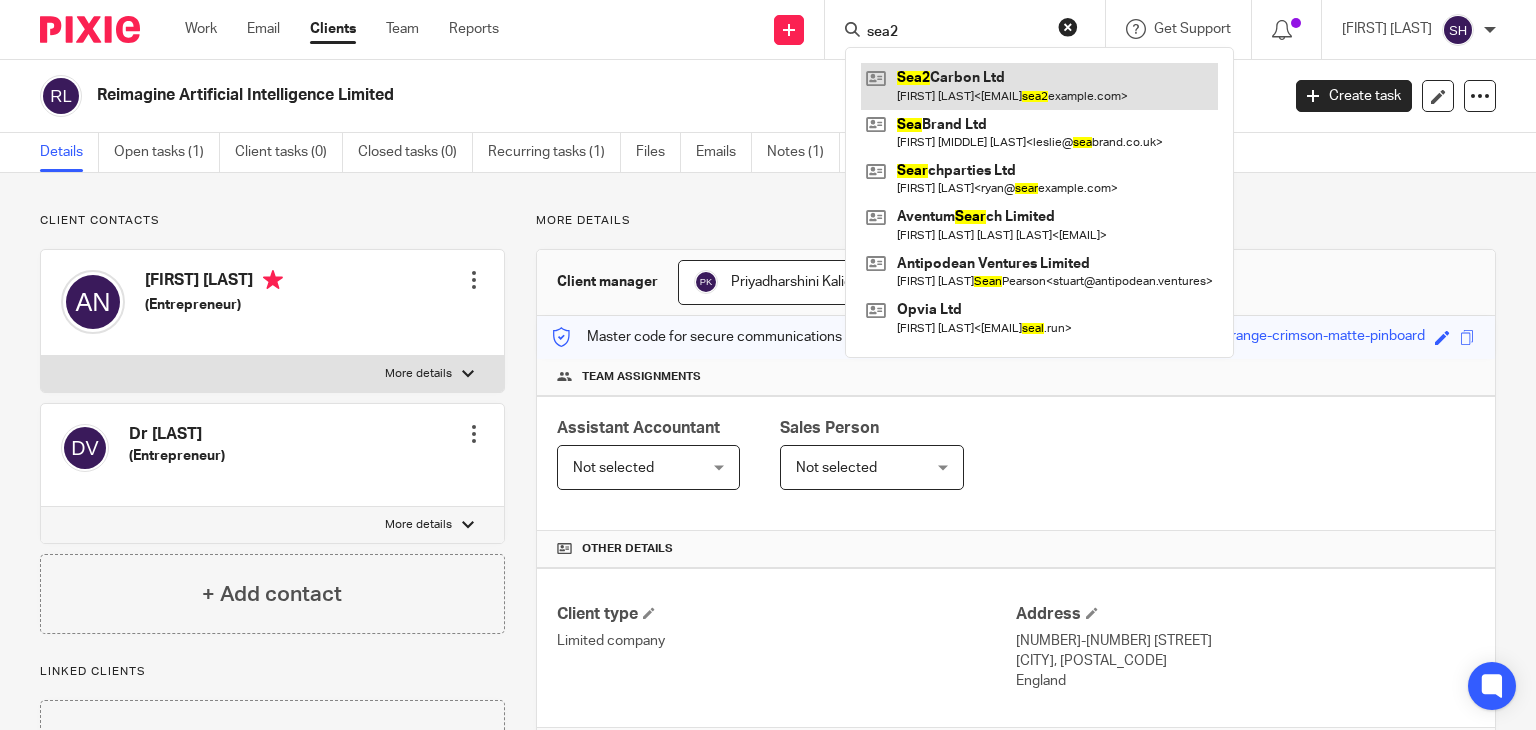 type on "sea2" 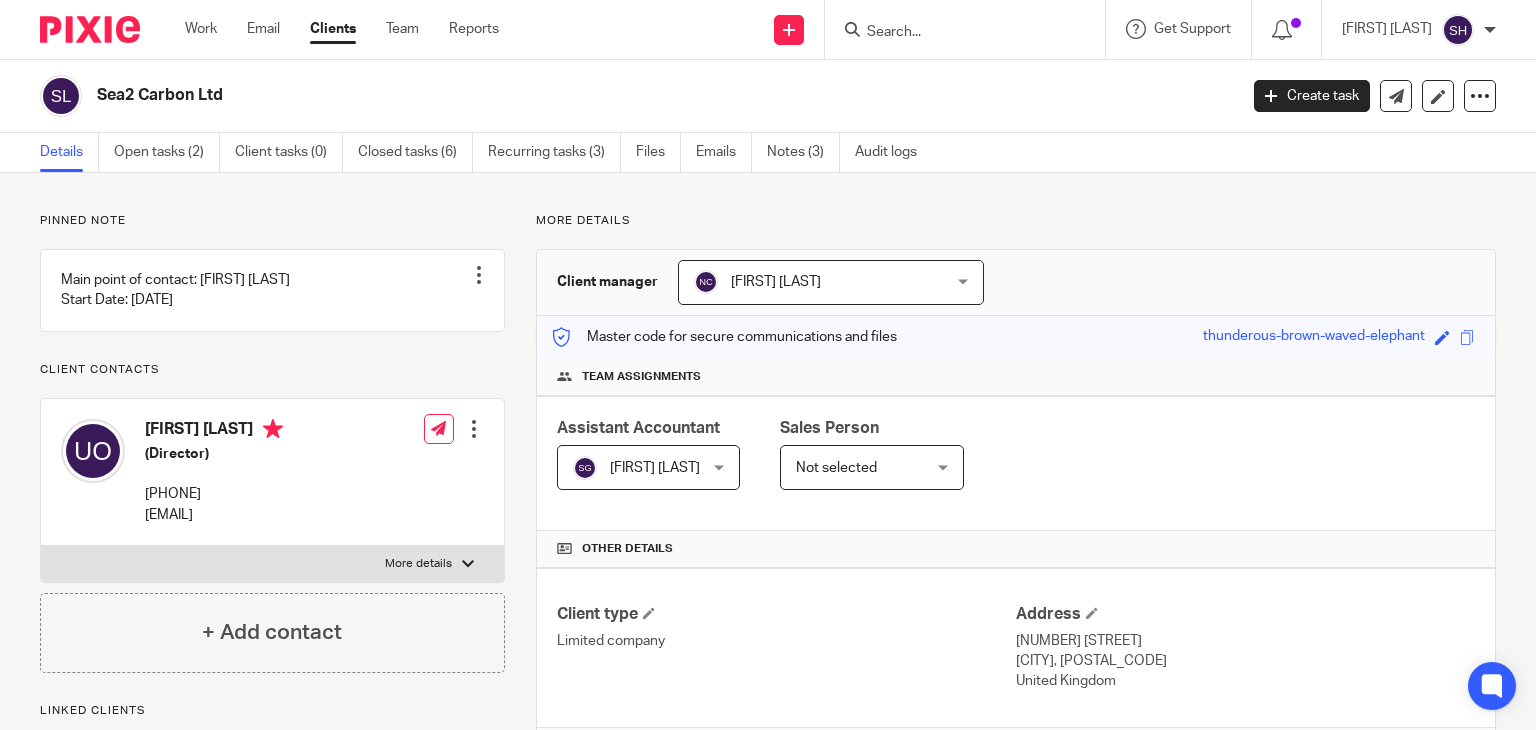 scroll, scrollTop: 0, scrollLeft: 0, axis: both 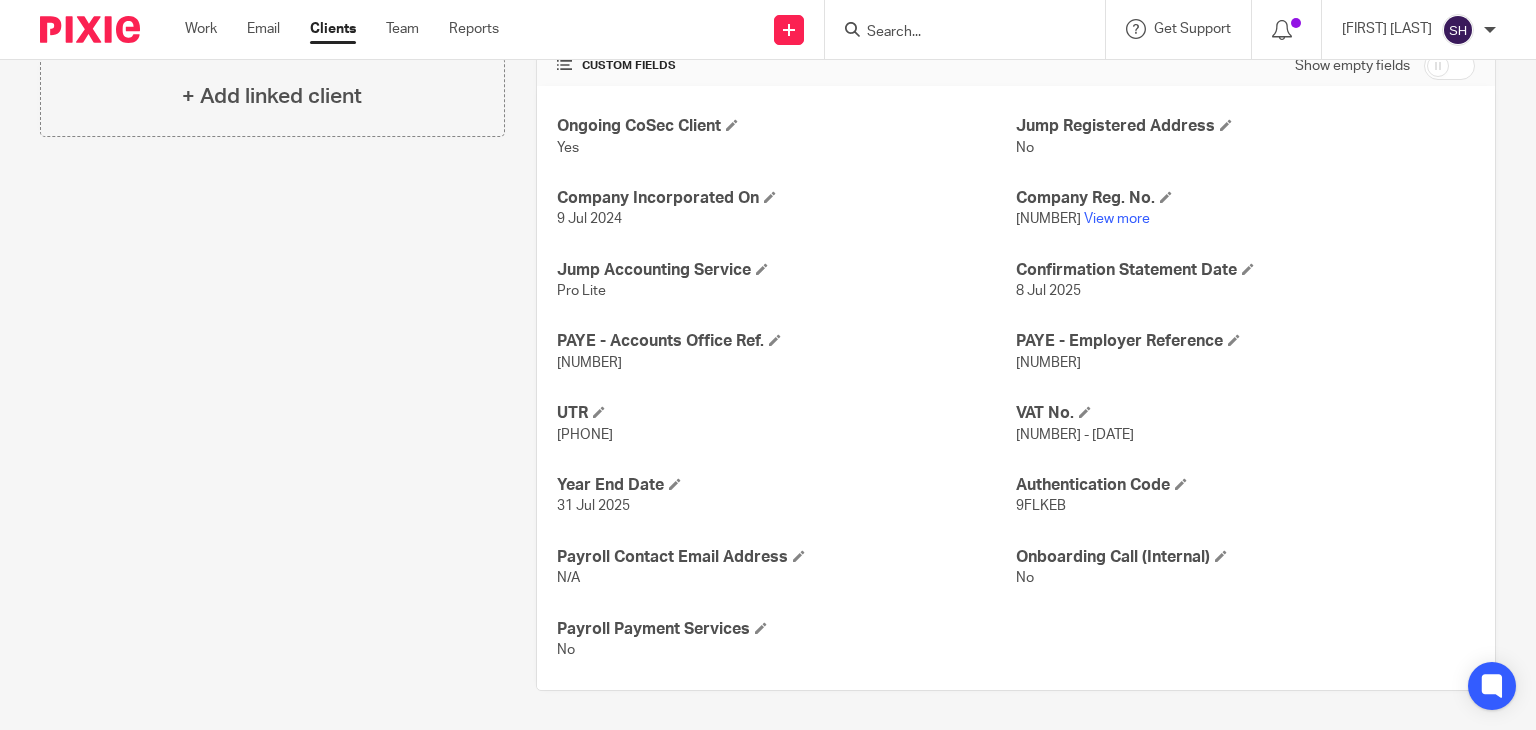 click on "[NUMBER] - [DATE]" at bounding box center (1075, 435) 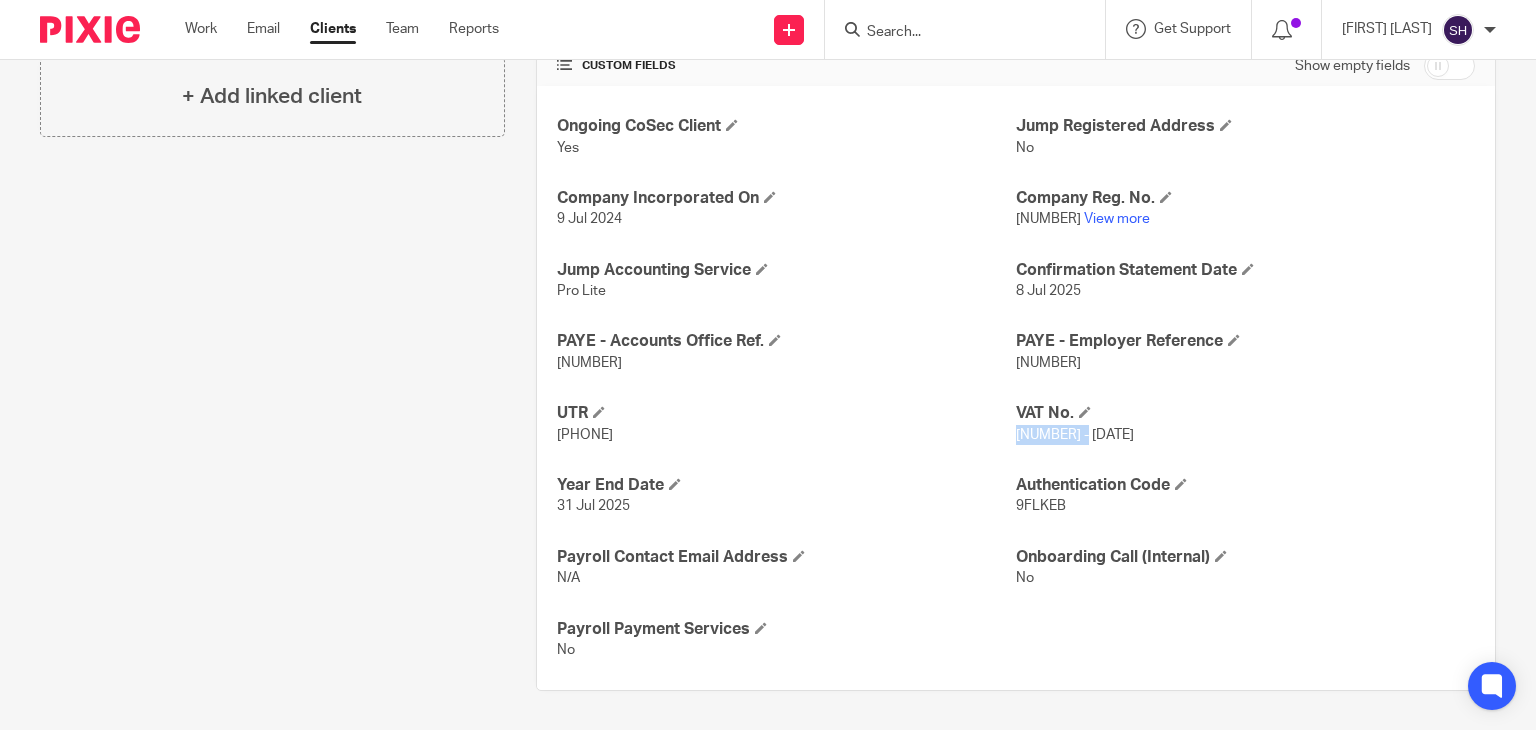 click on "[NUMBER] - [DATE]" at bounding box center (1075, 435) 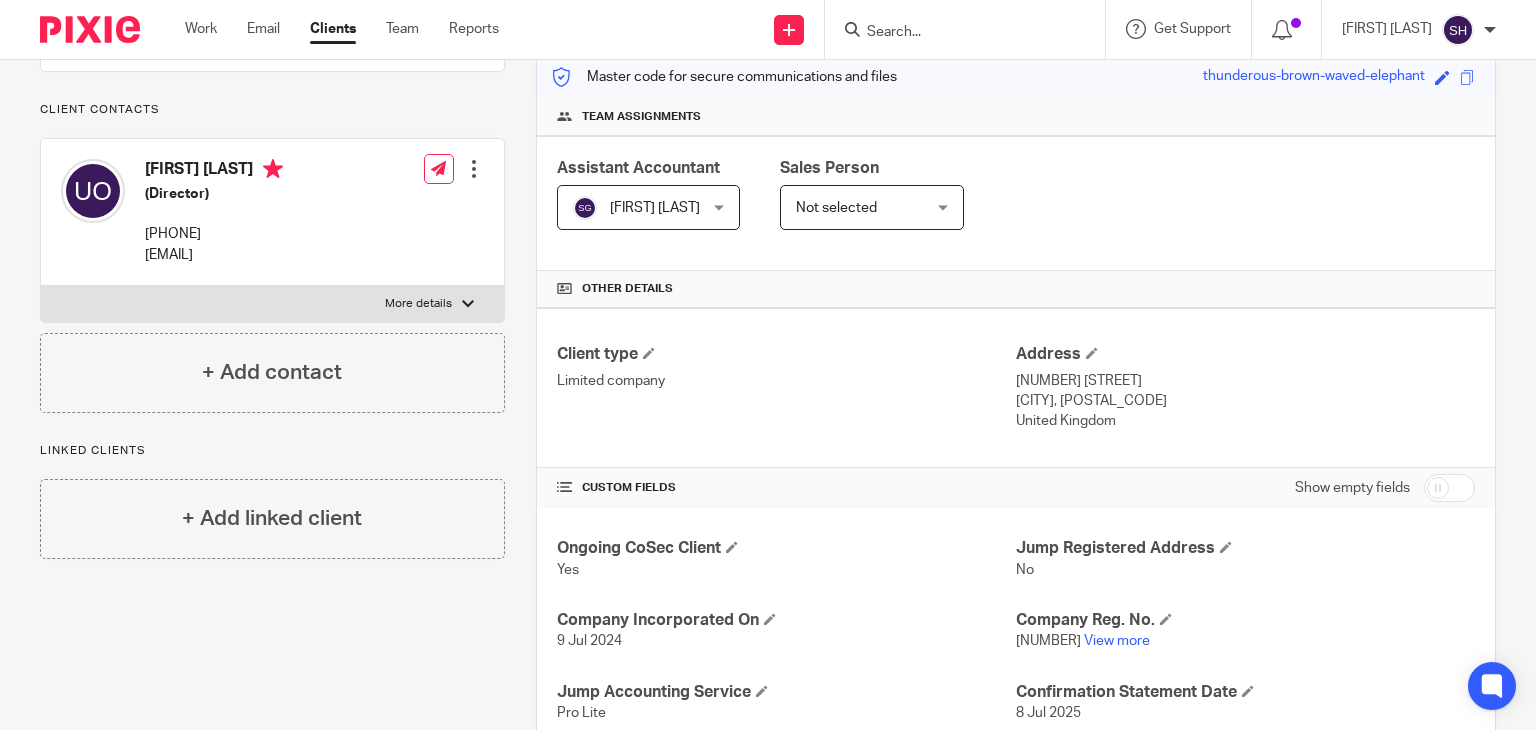 scroll, scrollTop: 0, scrollLeft: 0, axis: both 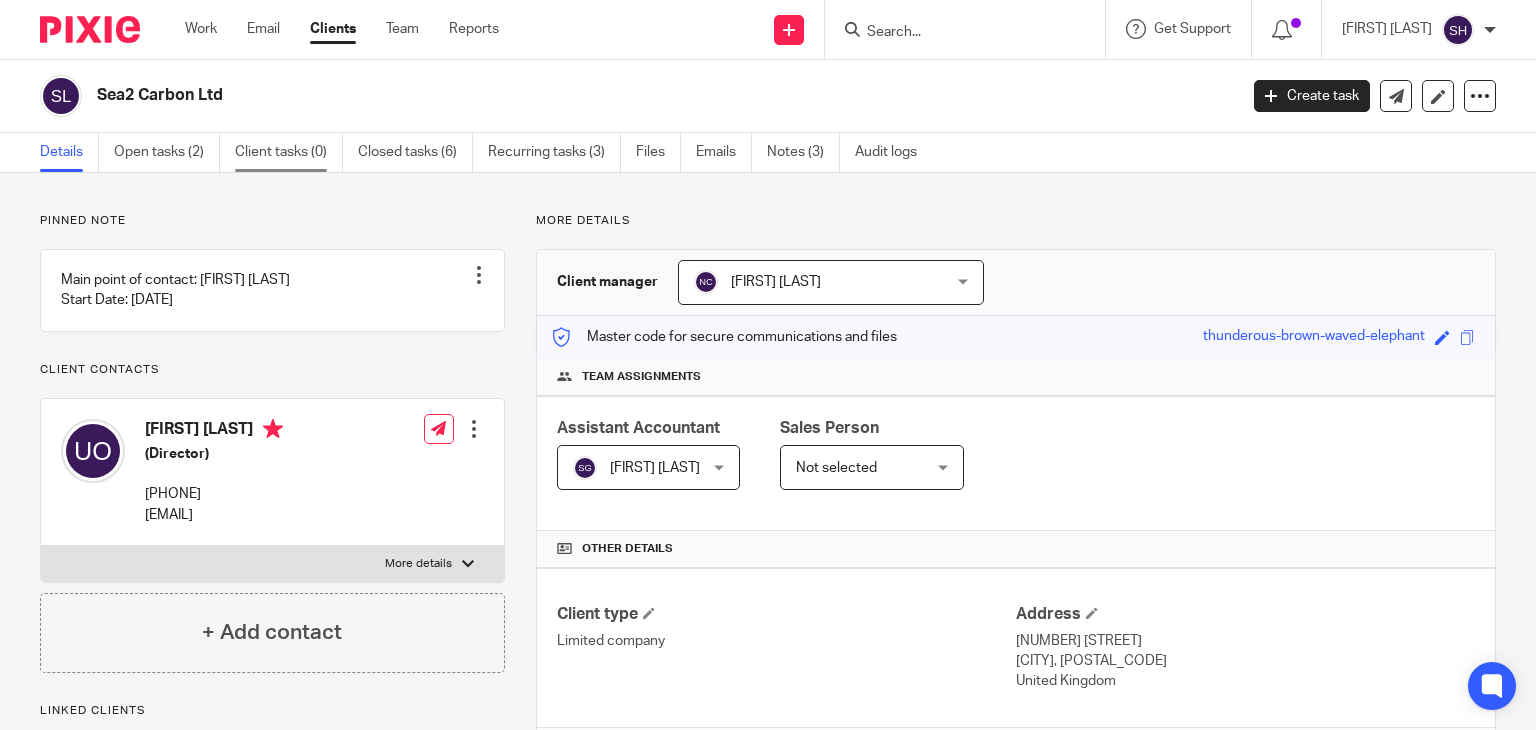 click on "Client tasks (0)" at bounding box center [289, 152] 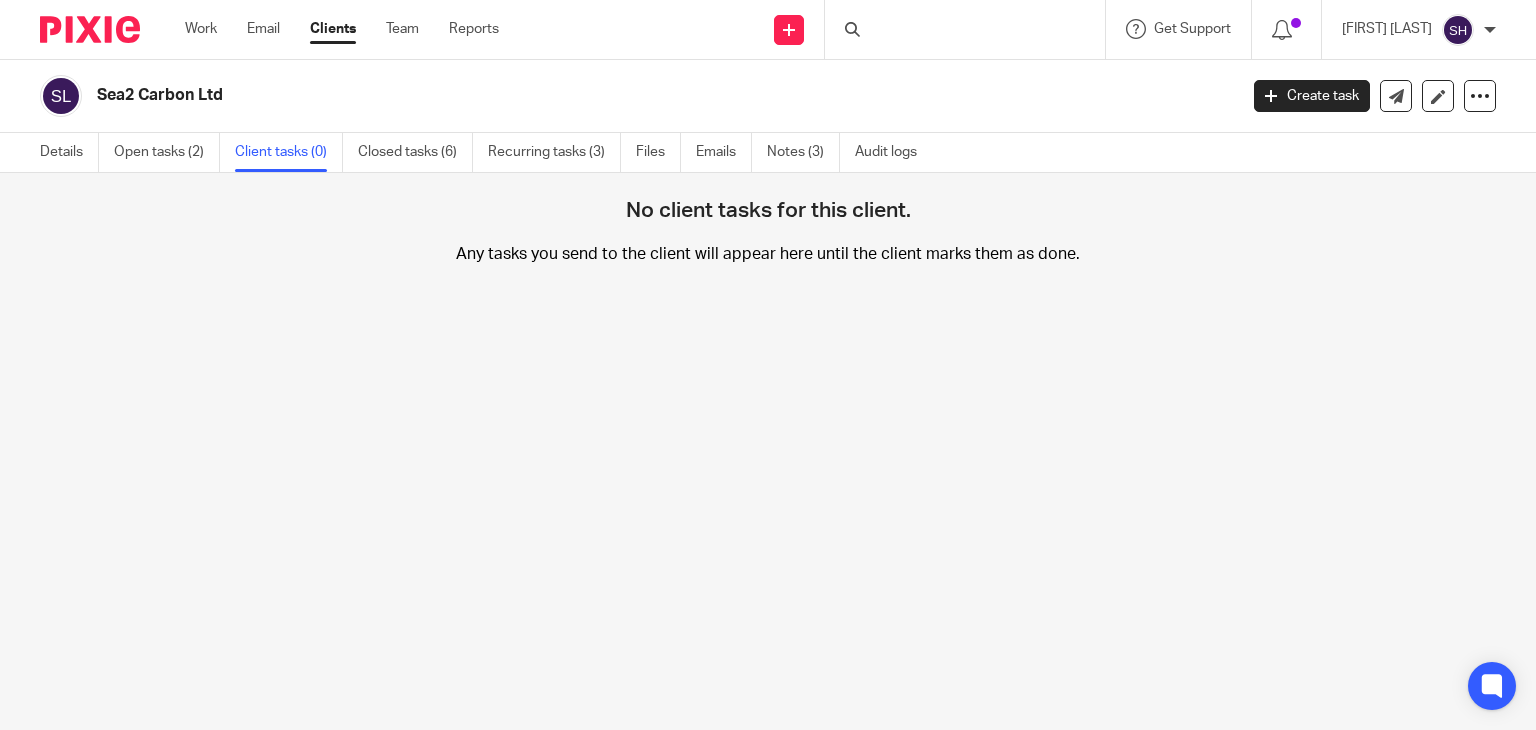 scroll, scrollTop: 0, scrollLeft: 0, axis: both 